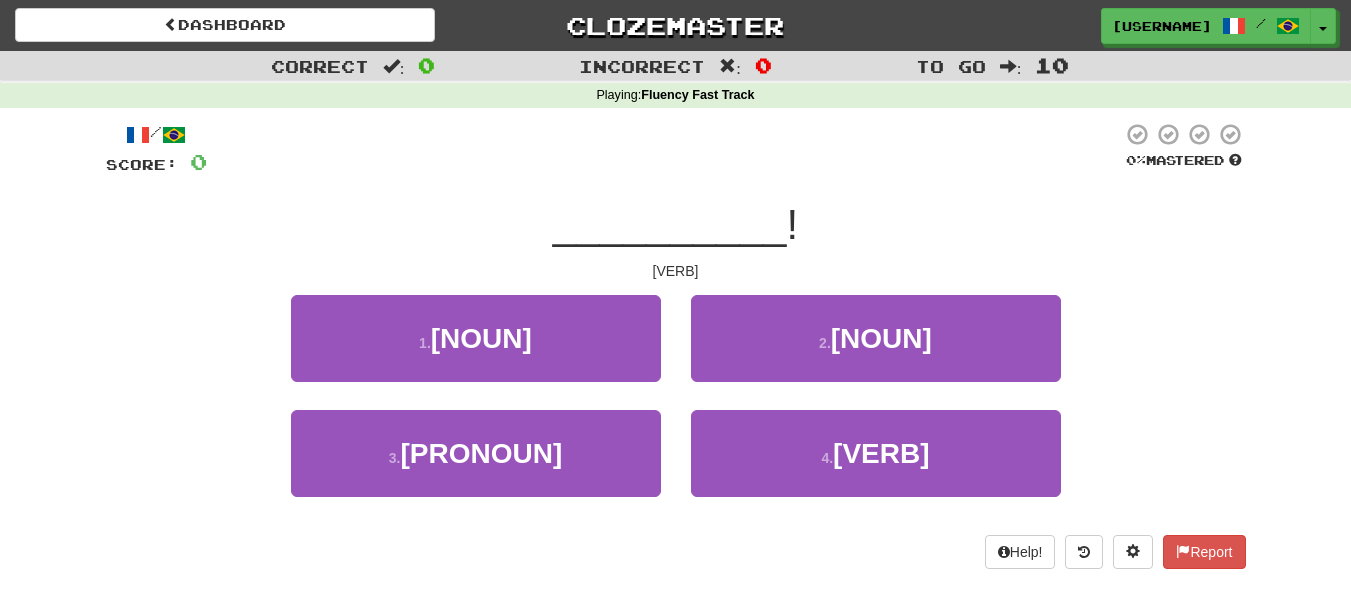 scroll, scrollTop: 100, scrollLeft: 0, axis: vertical 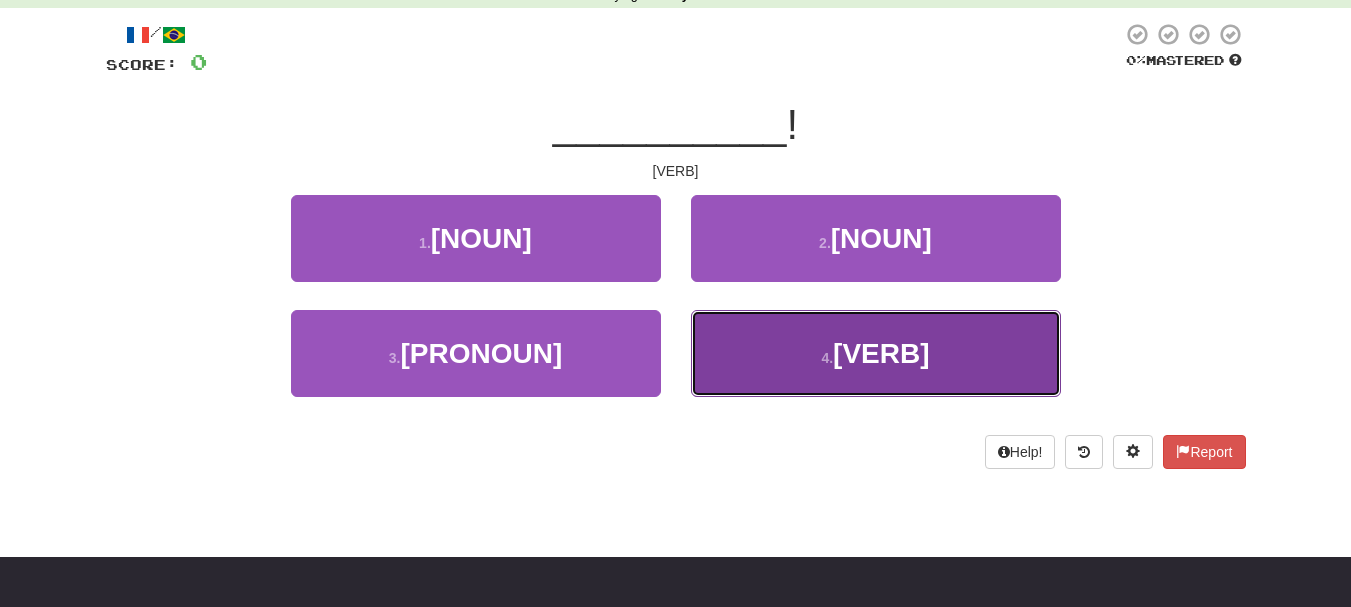 click on "4 .  Allez" at bounding box center [476, 238] 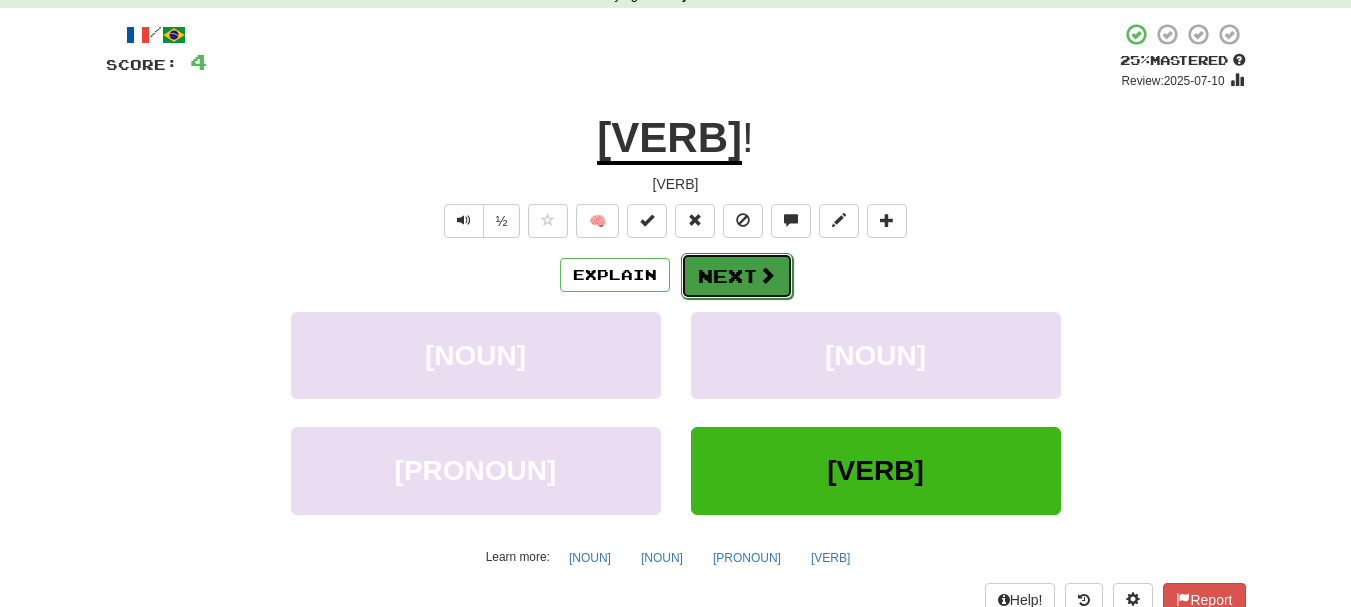 click on "Next" at bounding box center [737, 276] 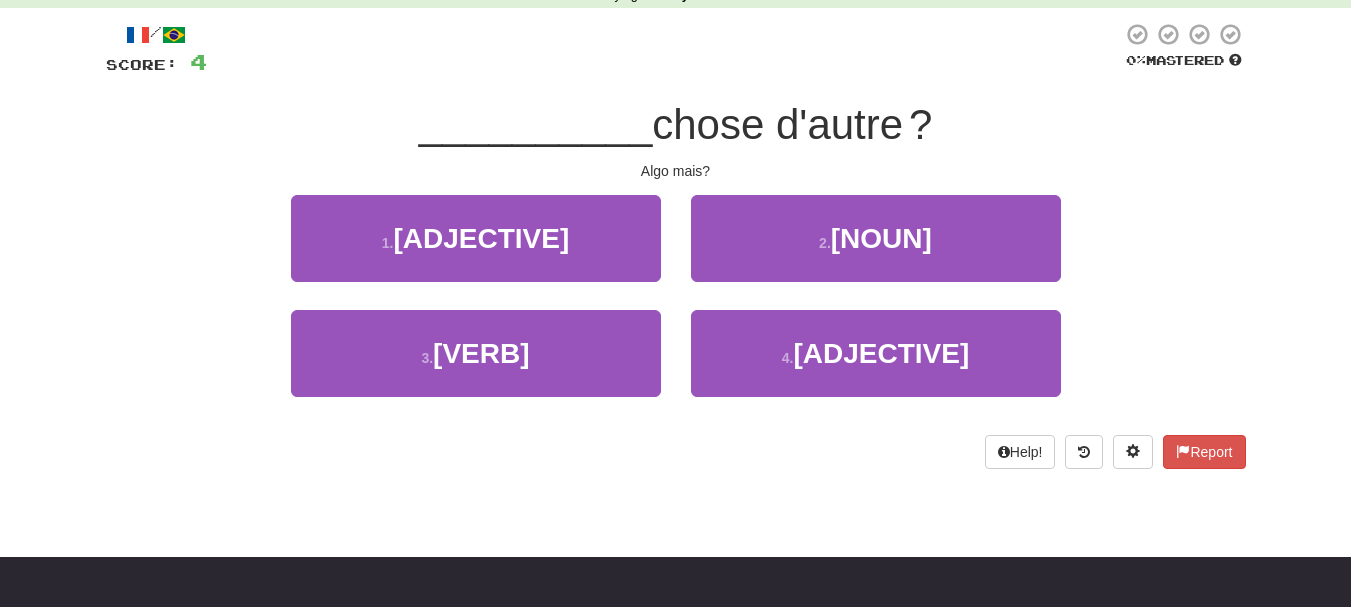 scroll, scrollTop: 0, scrollLeft: 0, axis: both 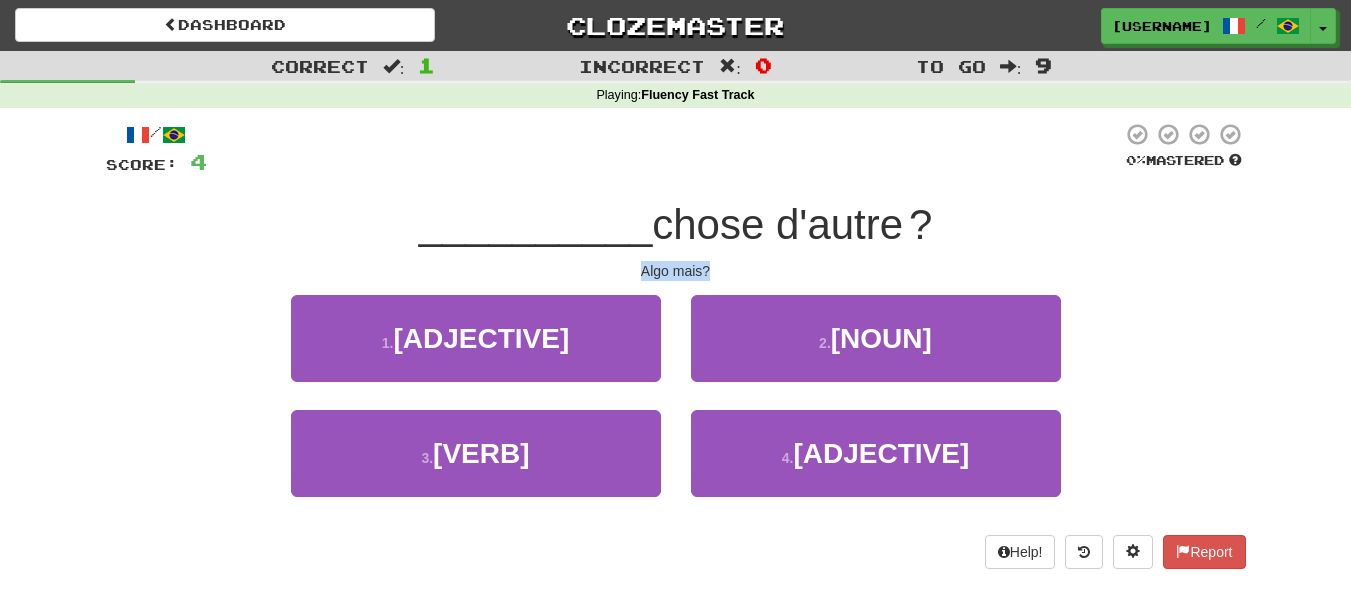 drag, startPoint x: 634, startPoint y: 265, endPoint x: 723, endPoint y: 271, distance: 89.20202 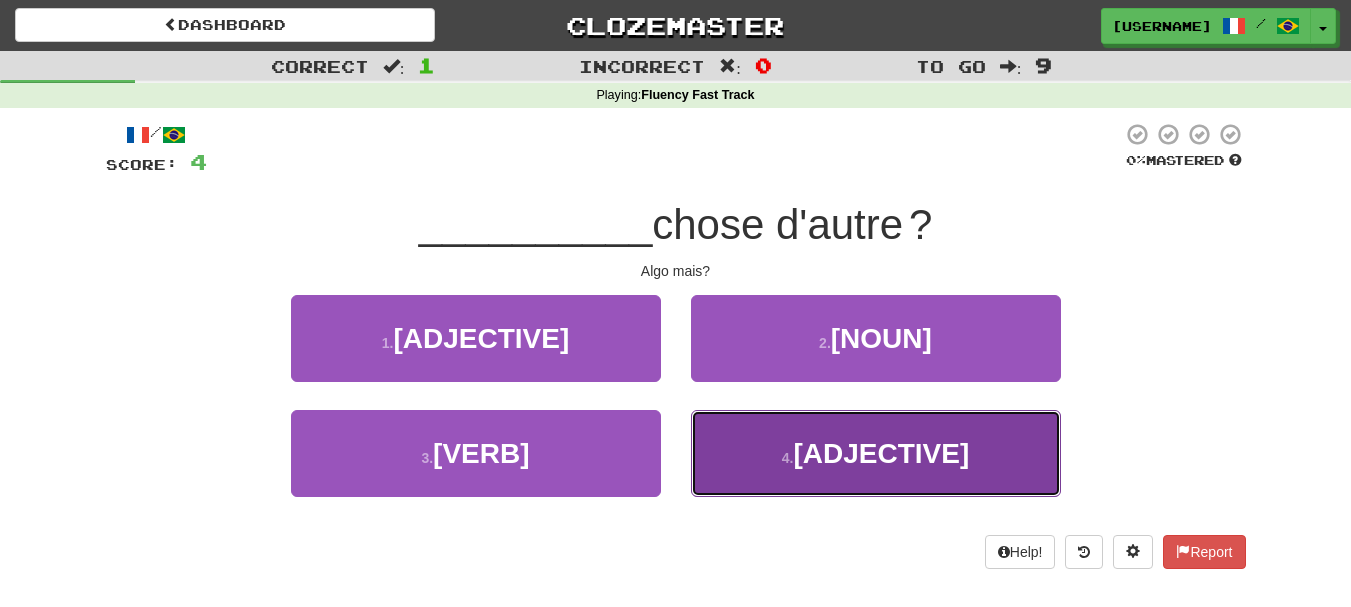 click on "4 ." at bounding box center (388, 343) 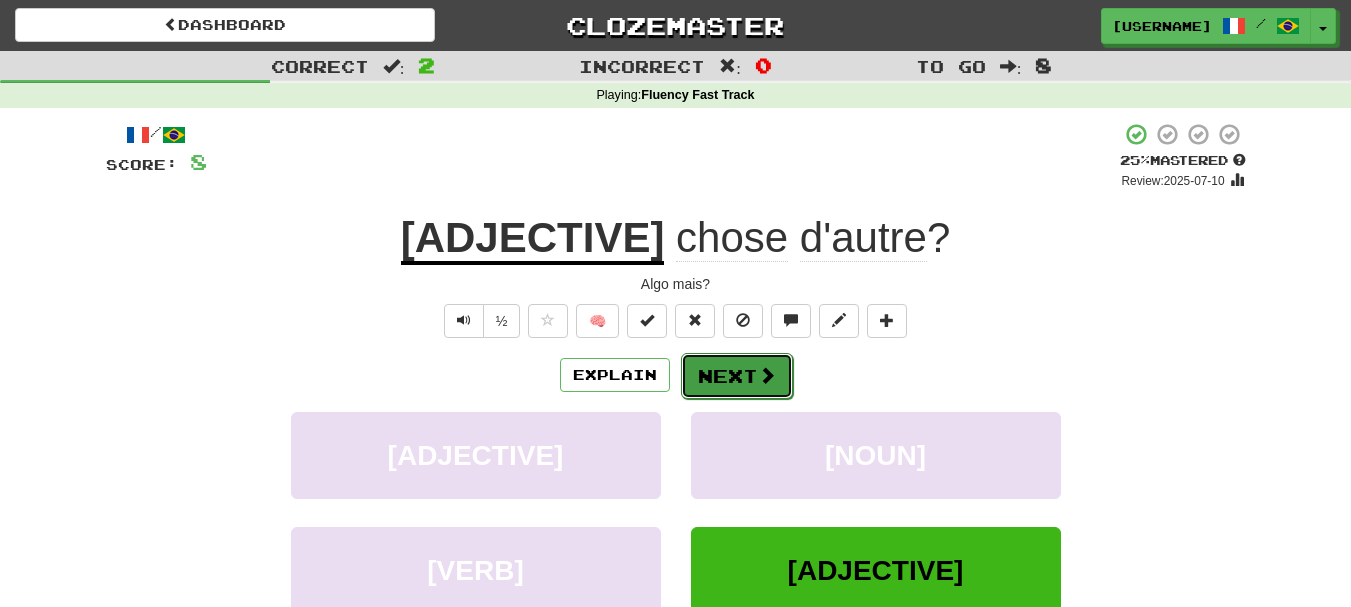 click on "Next" at bounding box center [737, 376] 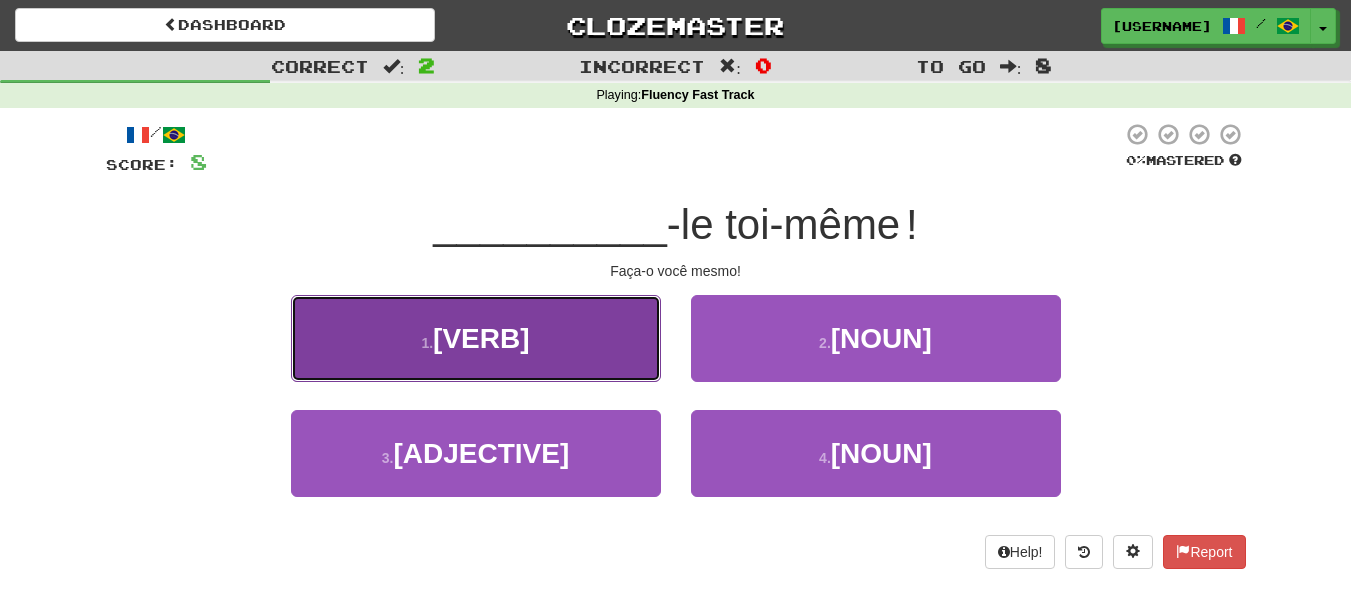 click on "1 .  Fais" at bounding box center (476, 338) 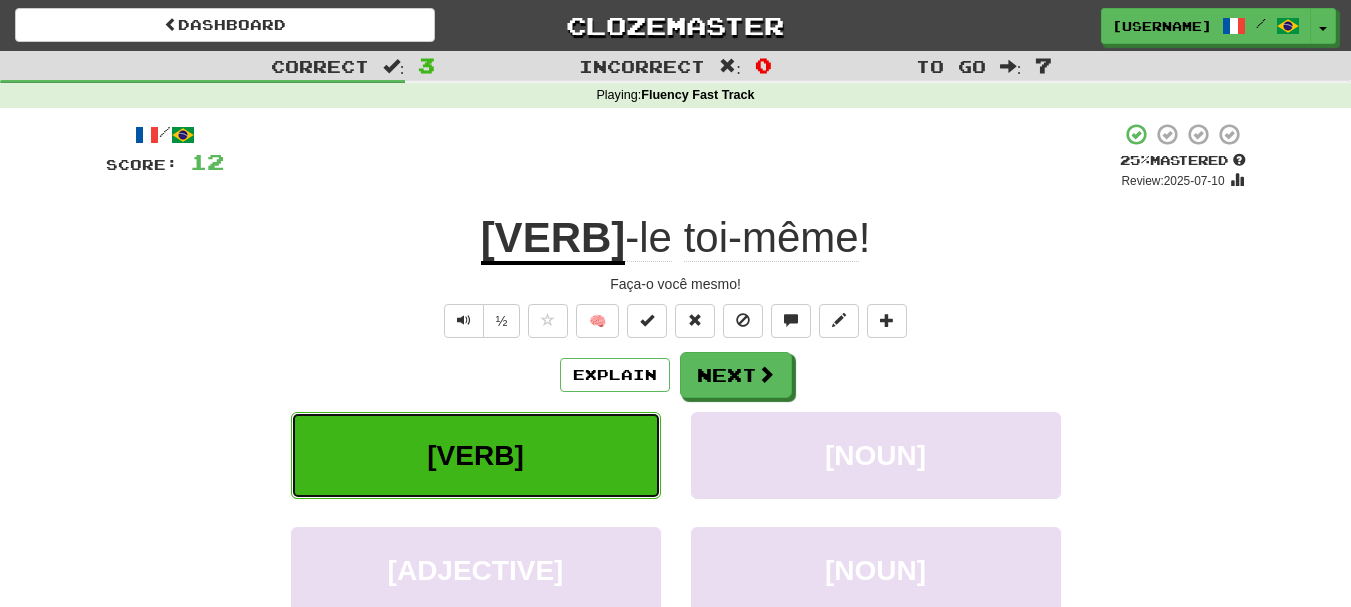 scroll, scrollTop: 100, scrollLeft: 0, axis: vertical 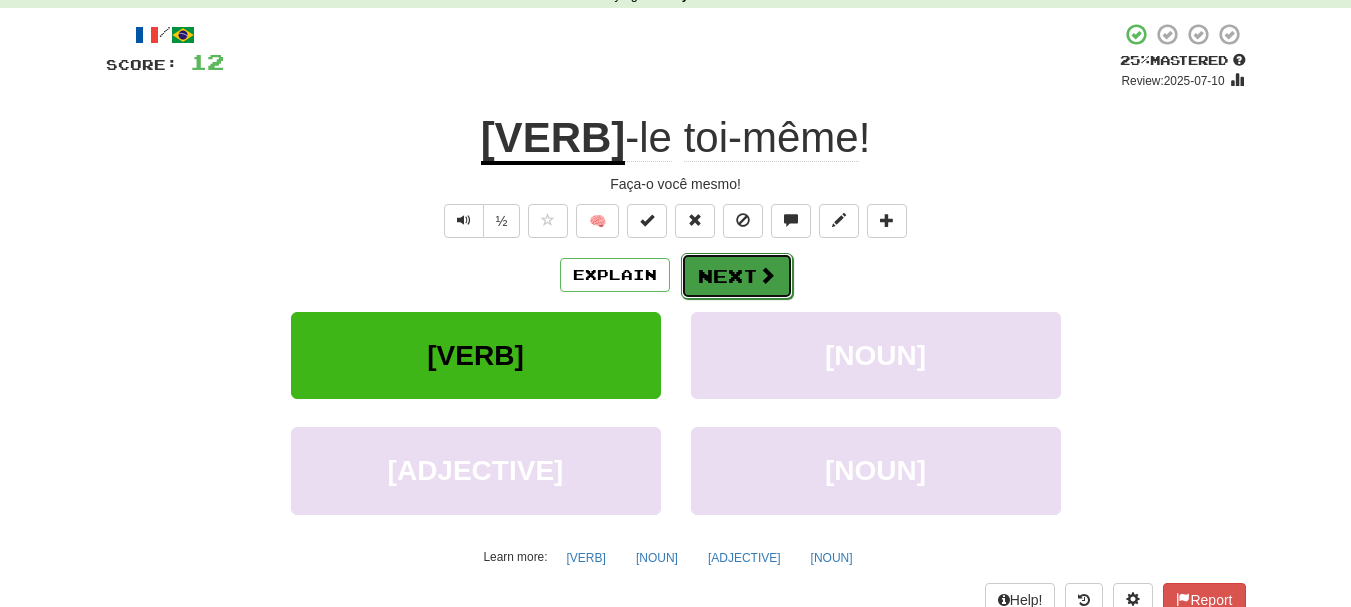 click at bounding box center (767, 275) 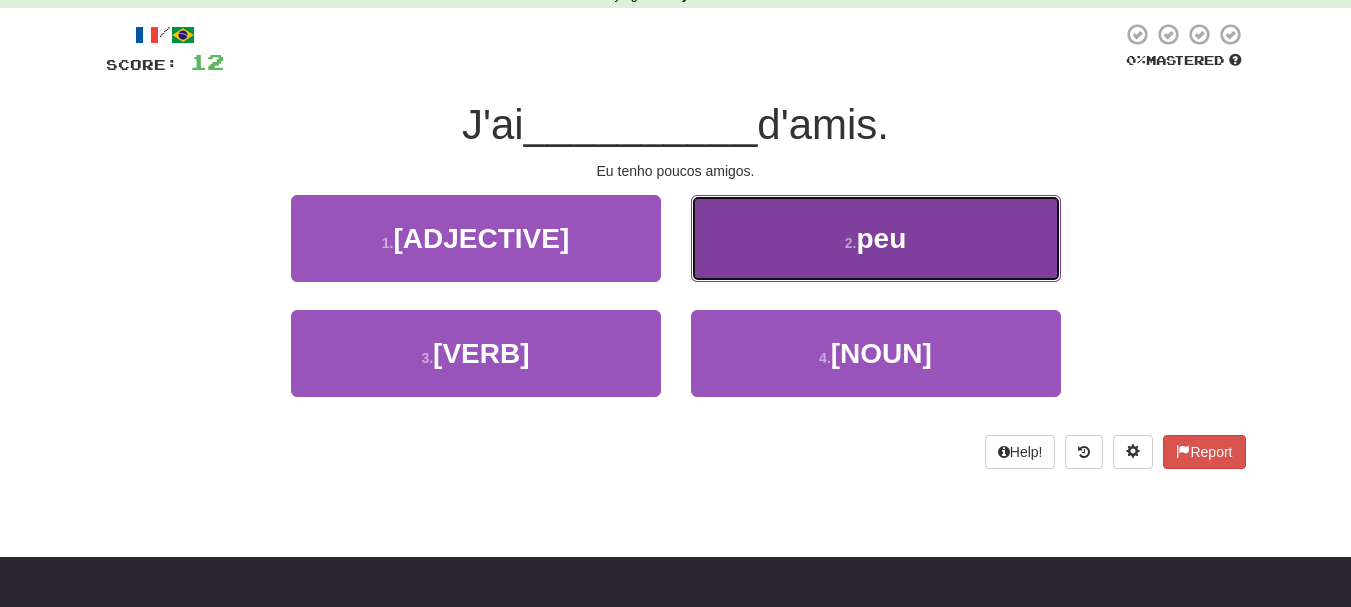 click on "2 .  peu" at bounding box center [476, 238] 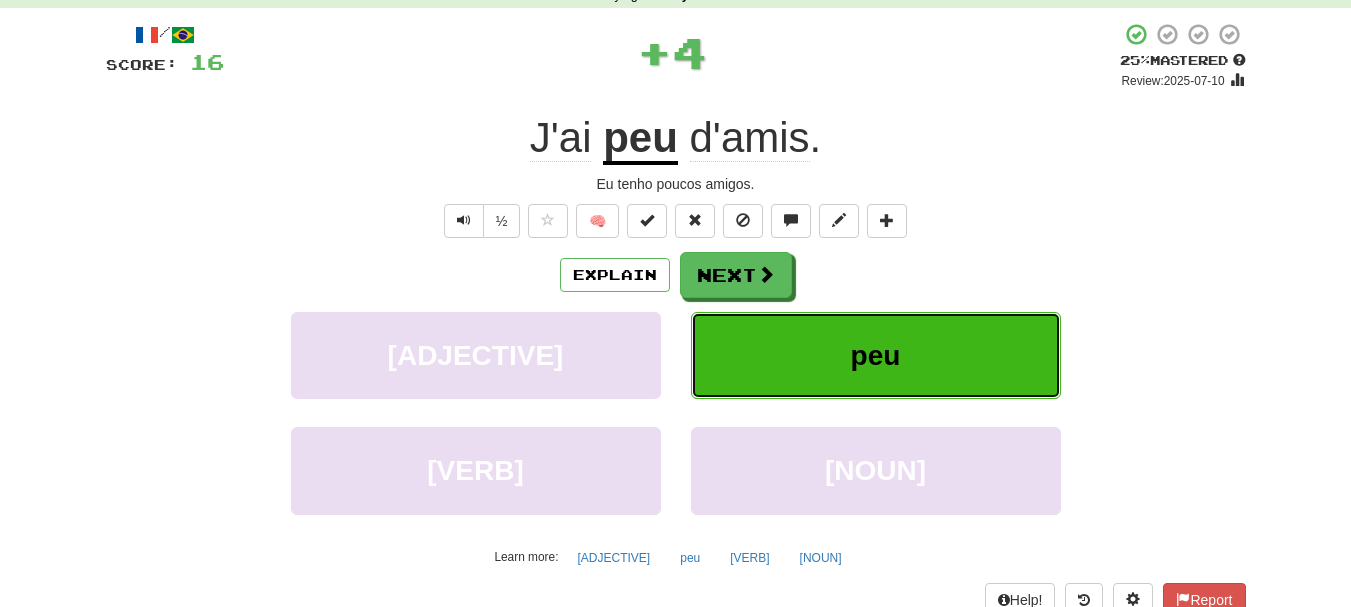 scroll, scrollTop: 0, scrollLeft: 0, axis: both 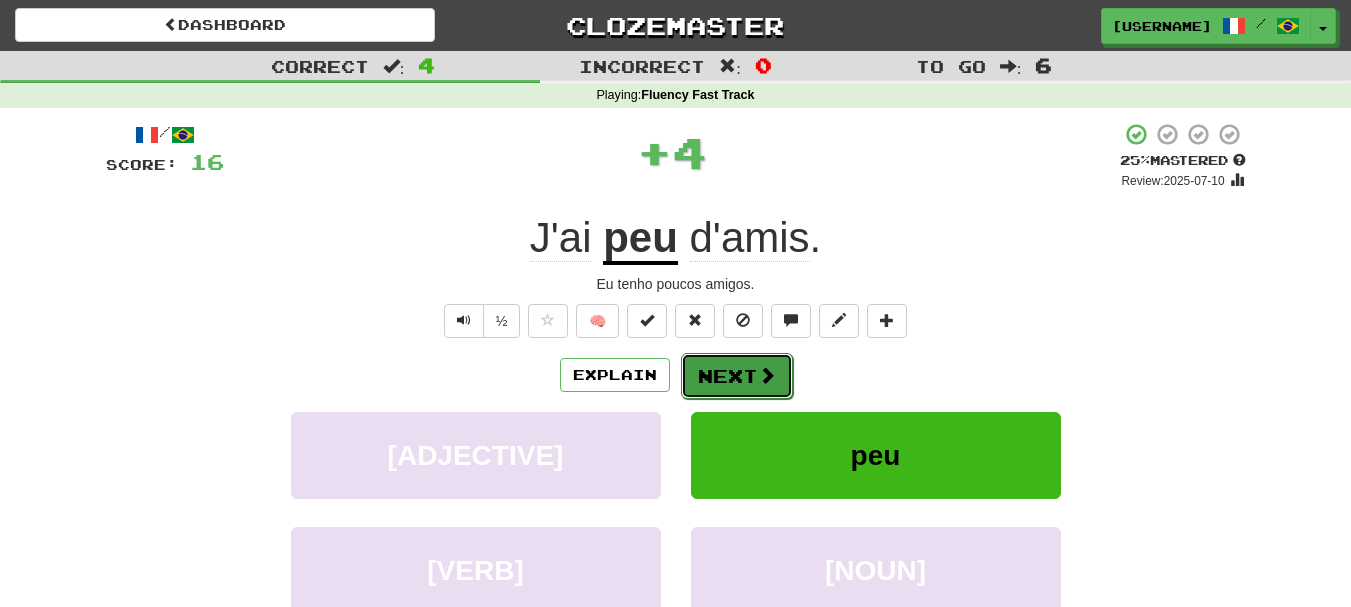 click on "Next" at bounding box center (737, 376) 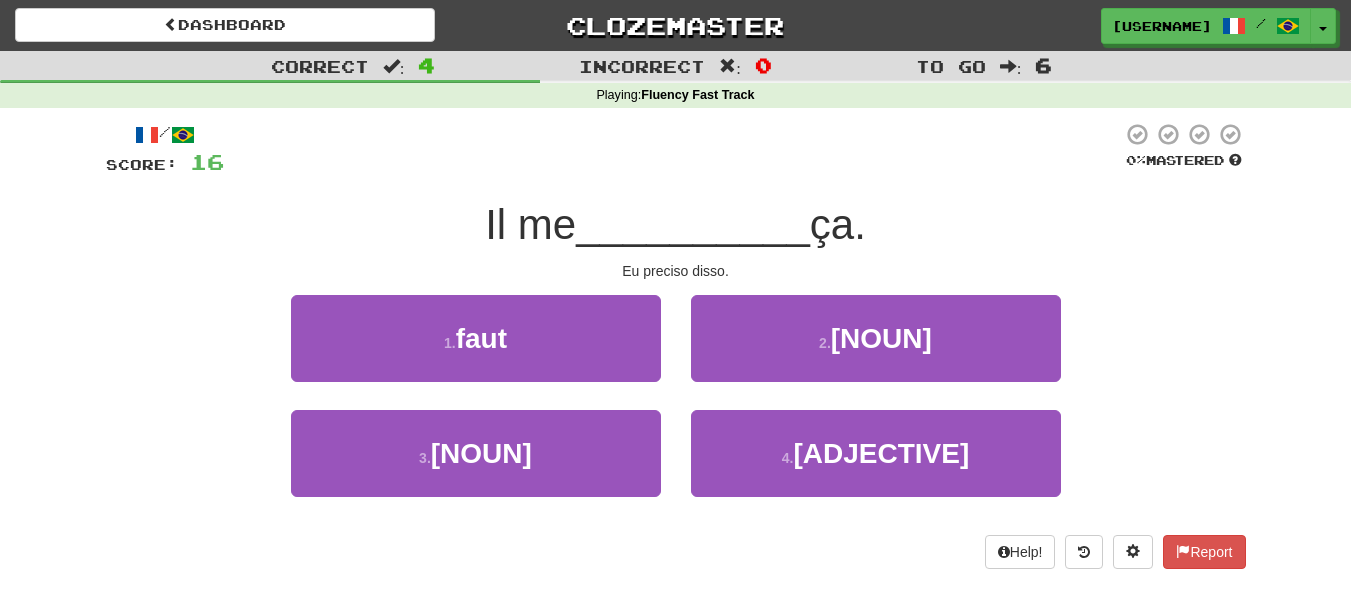 scroll, scrollTop: 100, scrollLeft: 0, axis: vertical 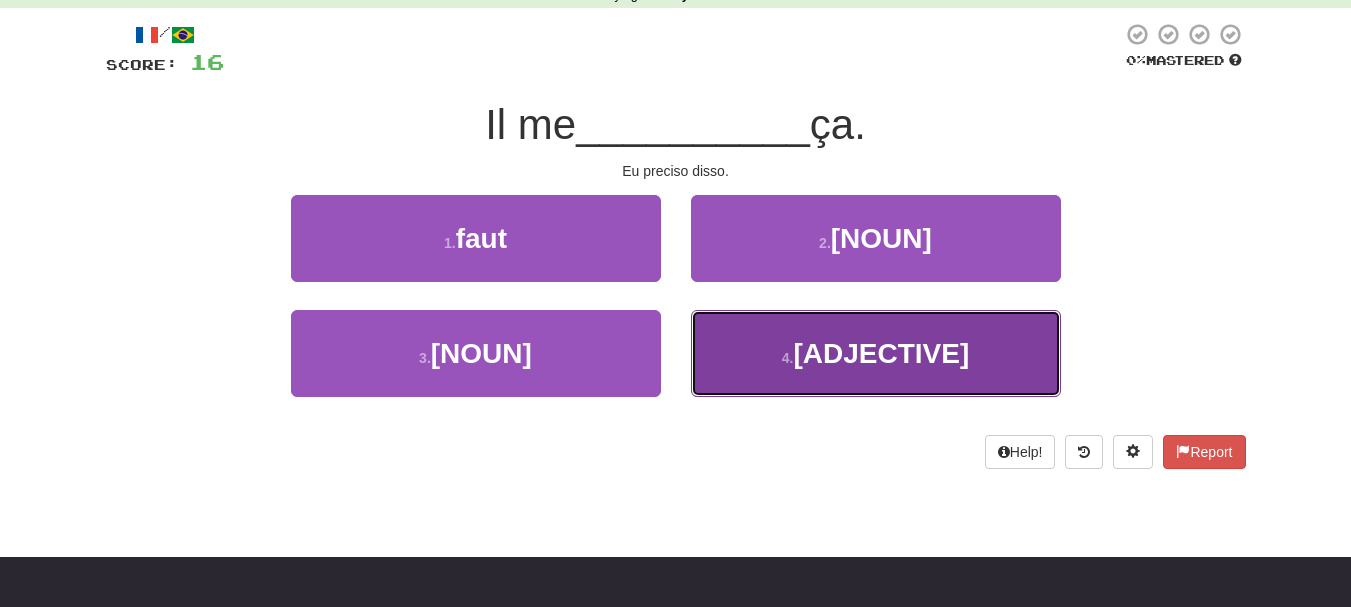 click on "4 .  puissant" at bounding box center [476, 238] 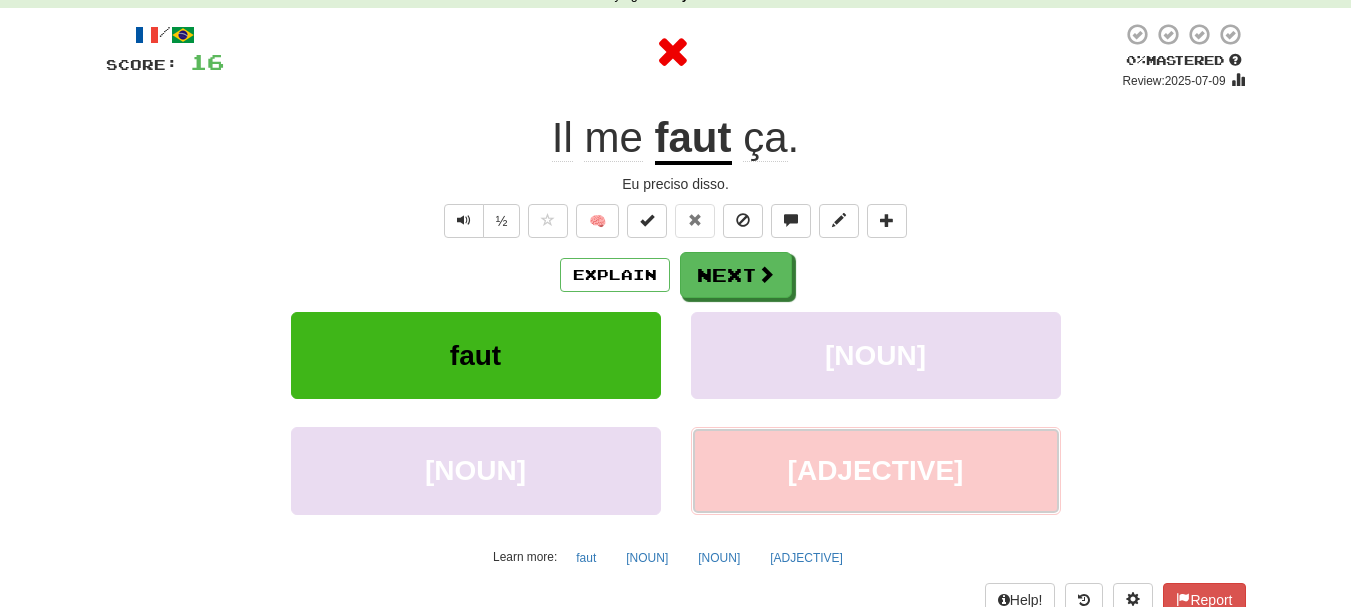 scroll, scrollTop: 0, scrollLeft: 0, axis: both 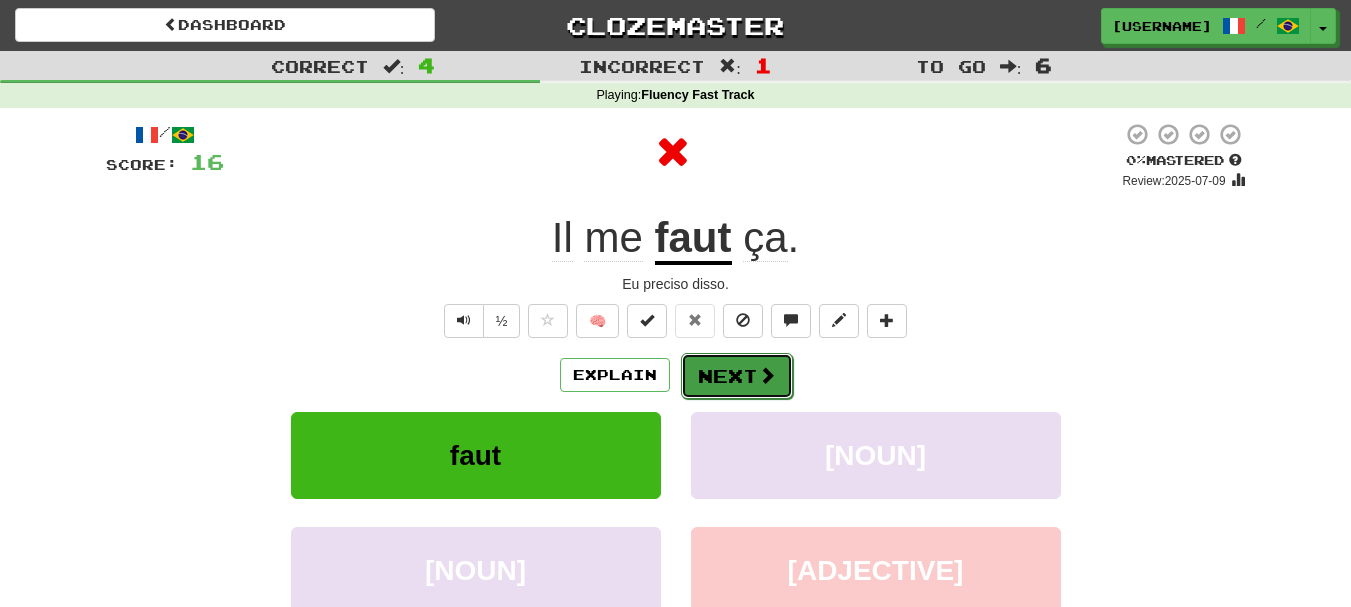 click on "Next" at bounding box center (737, 376) 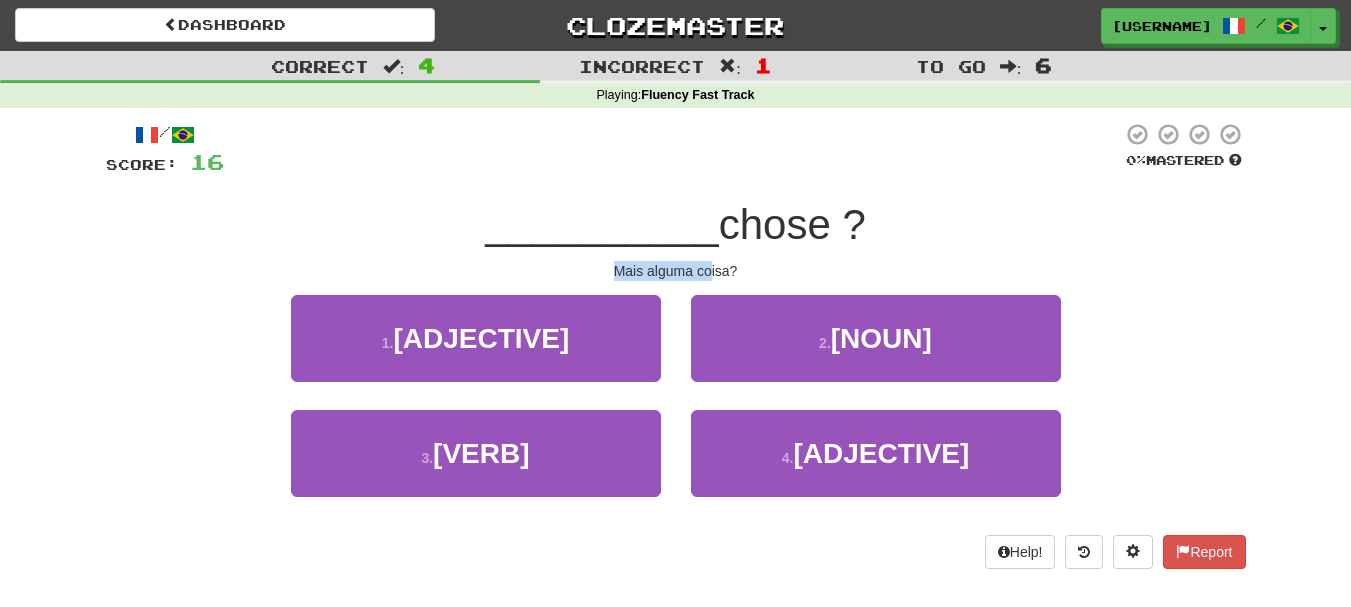 drag, startPoint x: 606, startPoint y: 270, endPoint x: 713, endPoint y: 269, distance: 107.00467 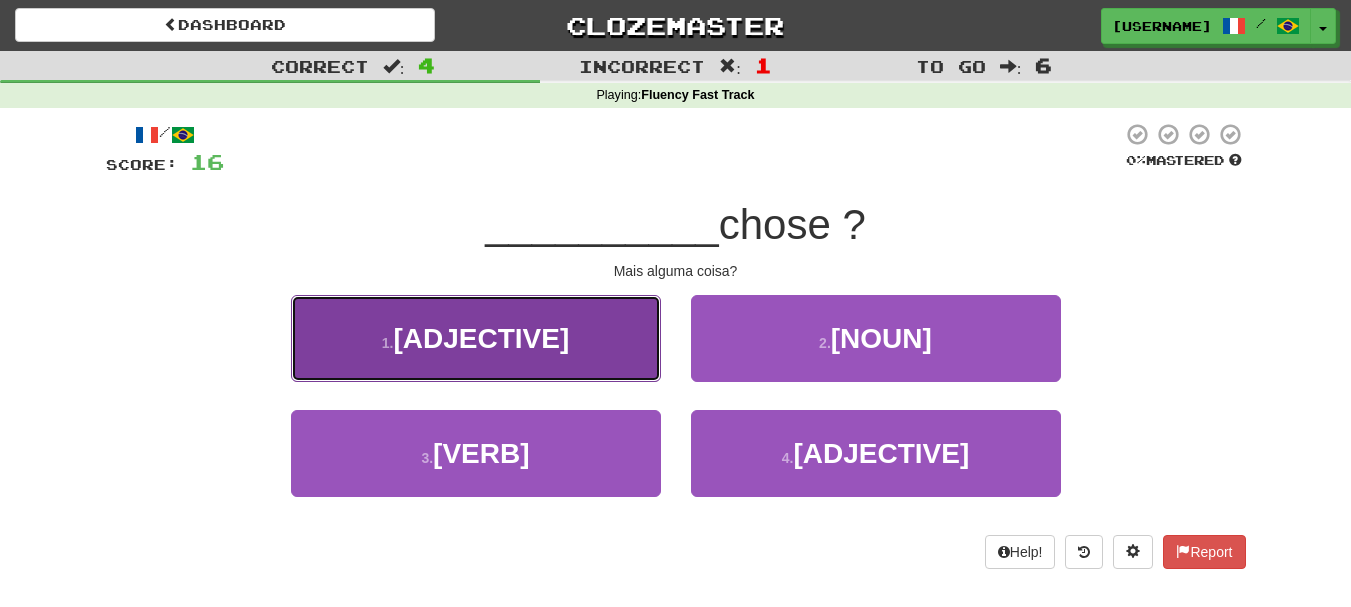 click on "1 .  Autre" at bounding box center (476, 338) 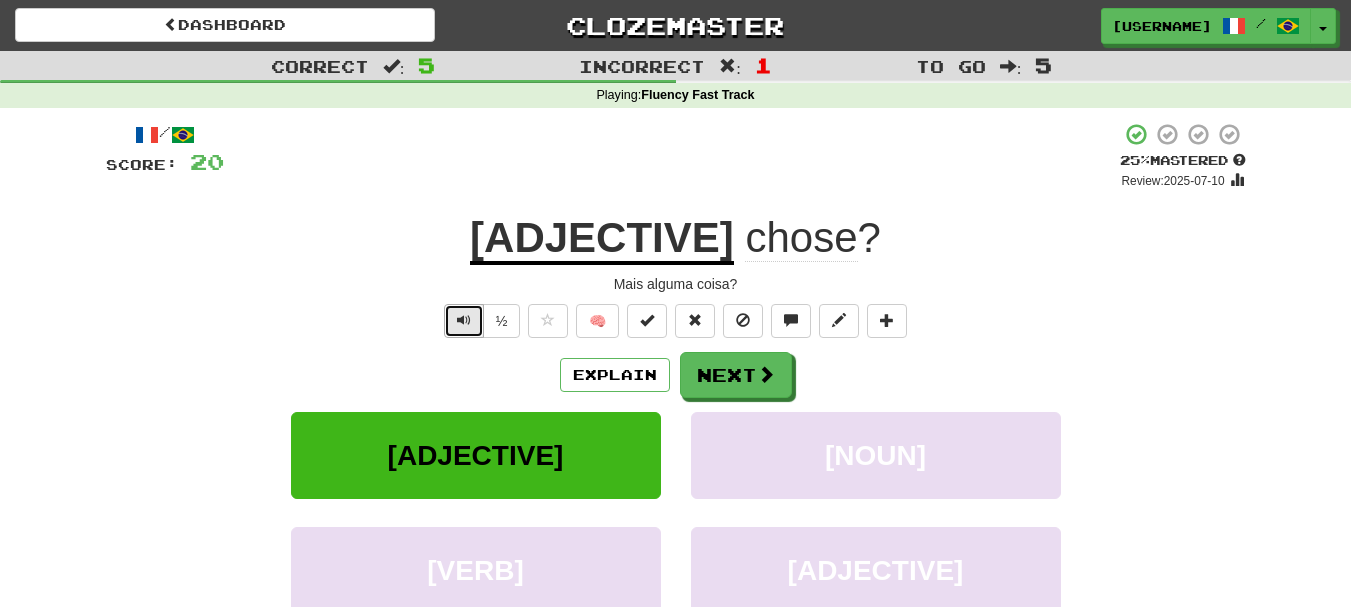 click at bounding box center [464, 321] 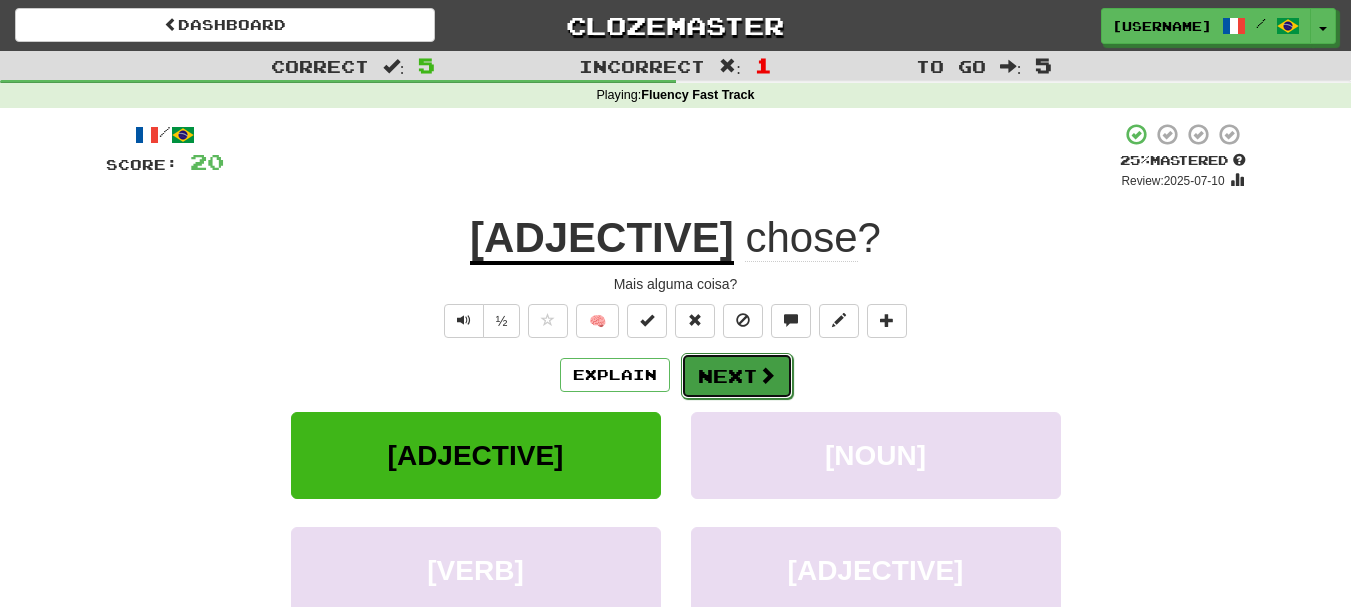 click on "Next" at bounding box center (737, 376) 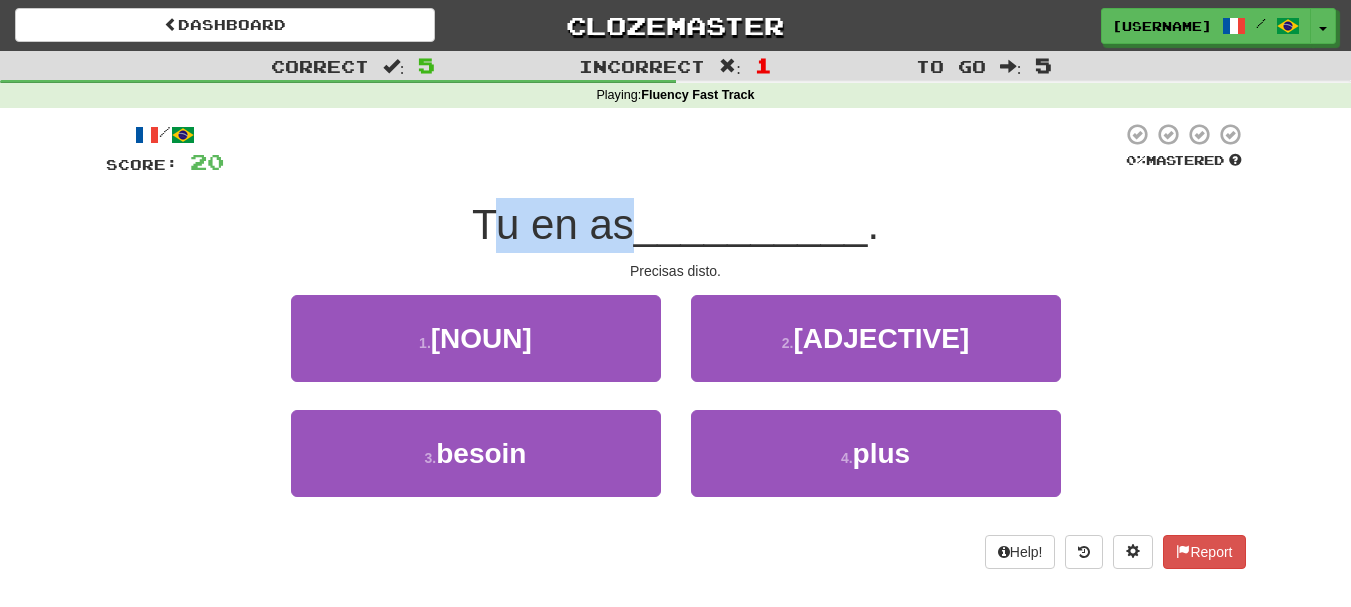 drag, startPoint x: 480, startPoint y: 208, endPoint x: 619, endPoint y: 225, distance: 140.0357 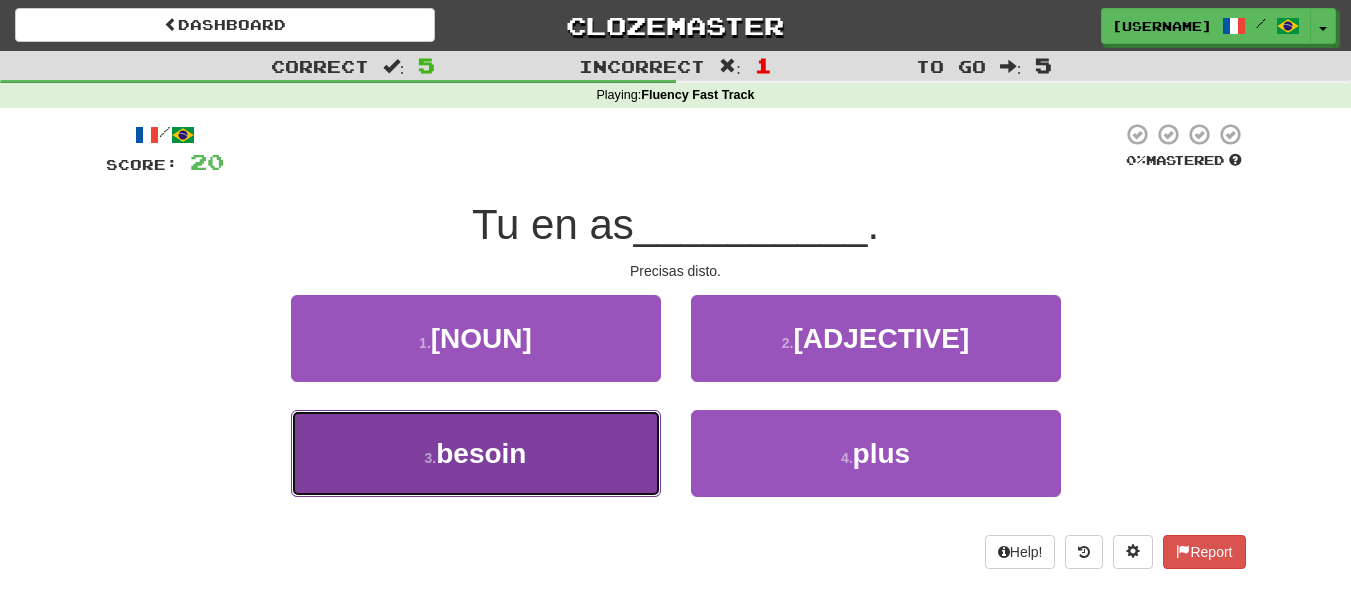 click on "3 .  besoin" at bounding box center (476, 338) 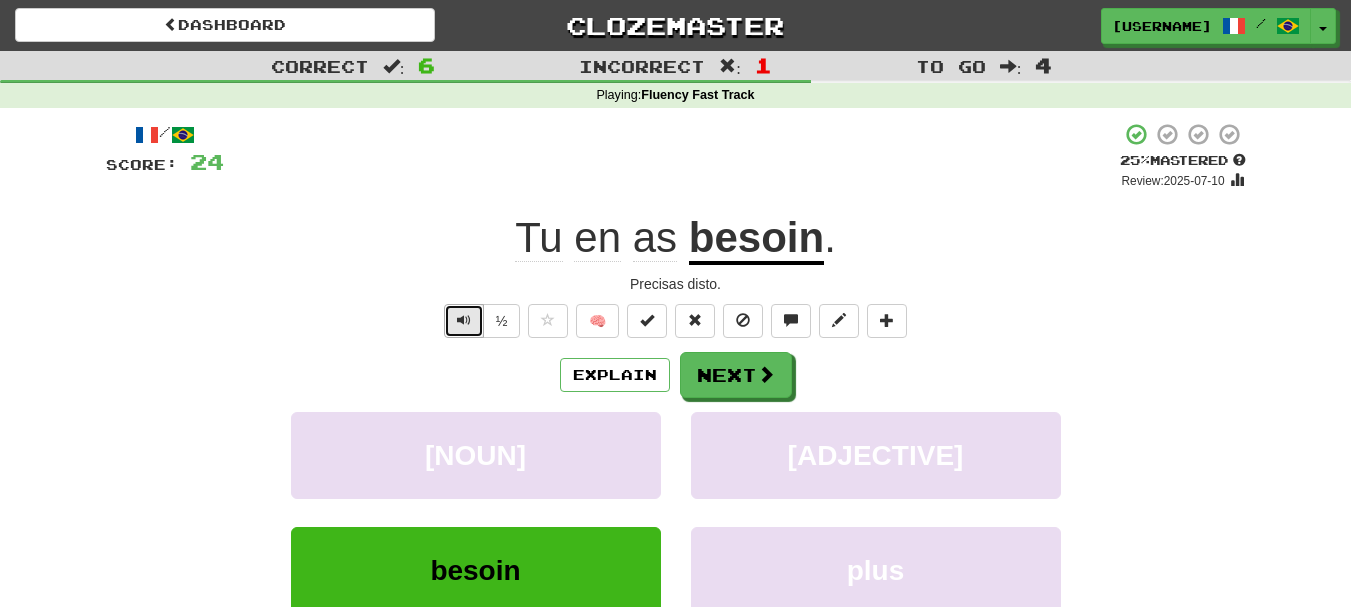 click at bounding box center (464, 320) 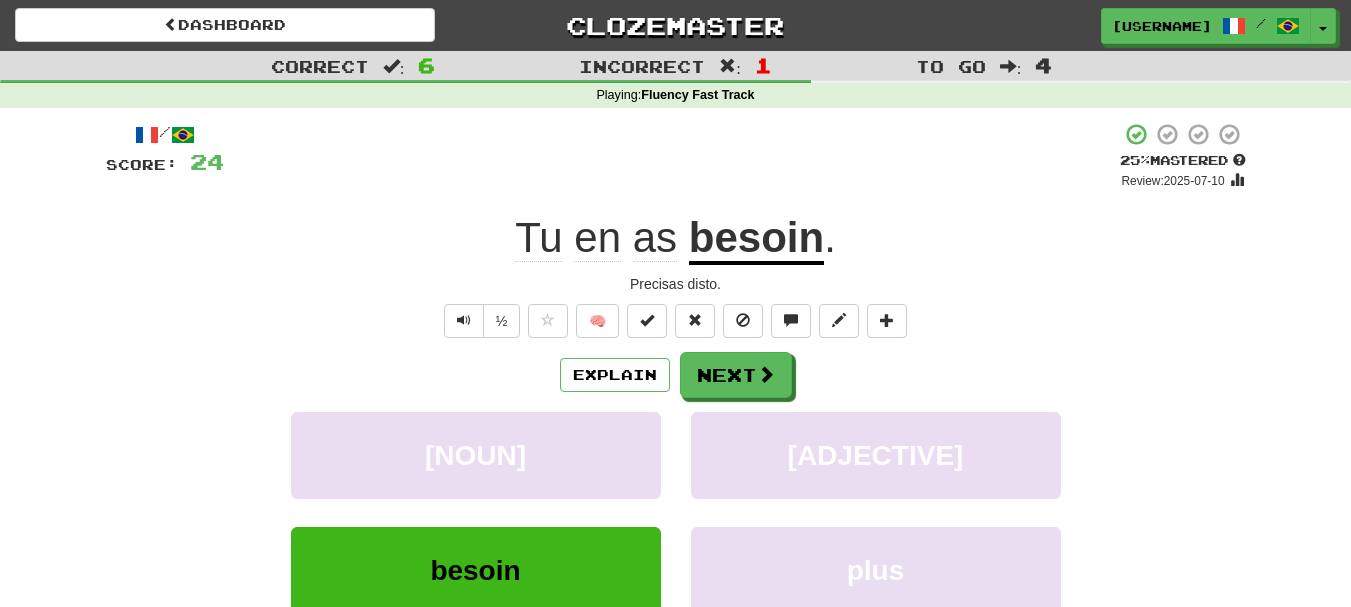 click on "½" at bounding box center (480, 321) 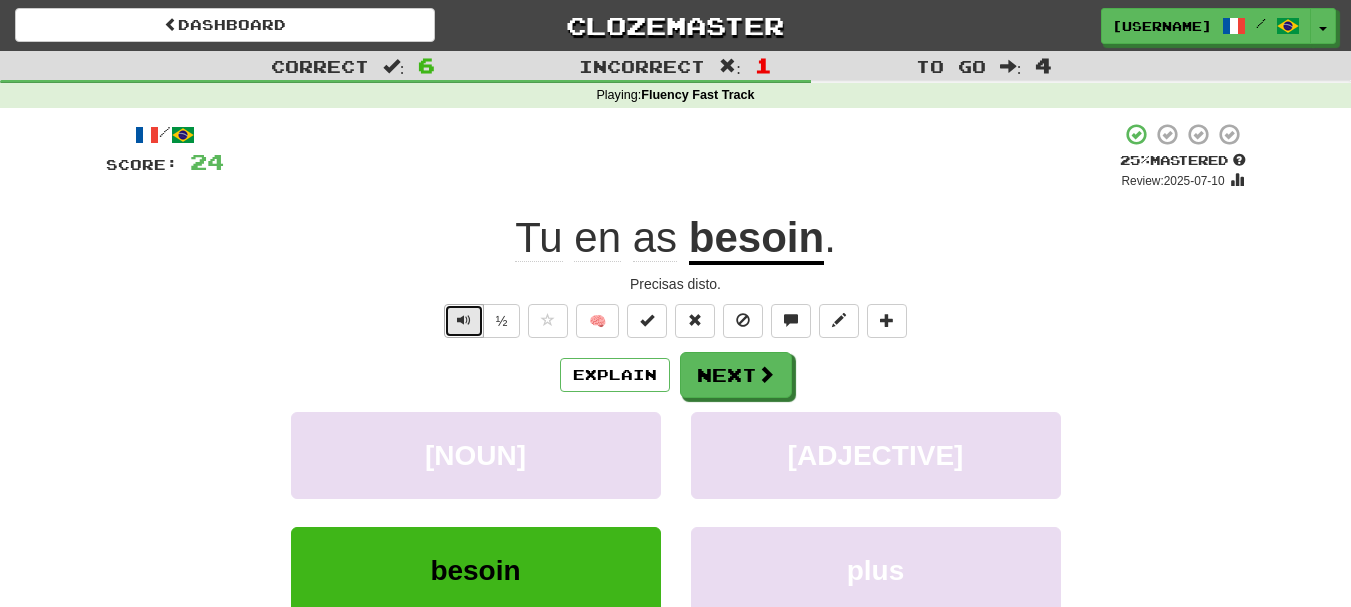 click at bounding box center [464, 321] 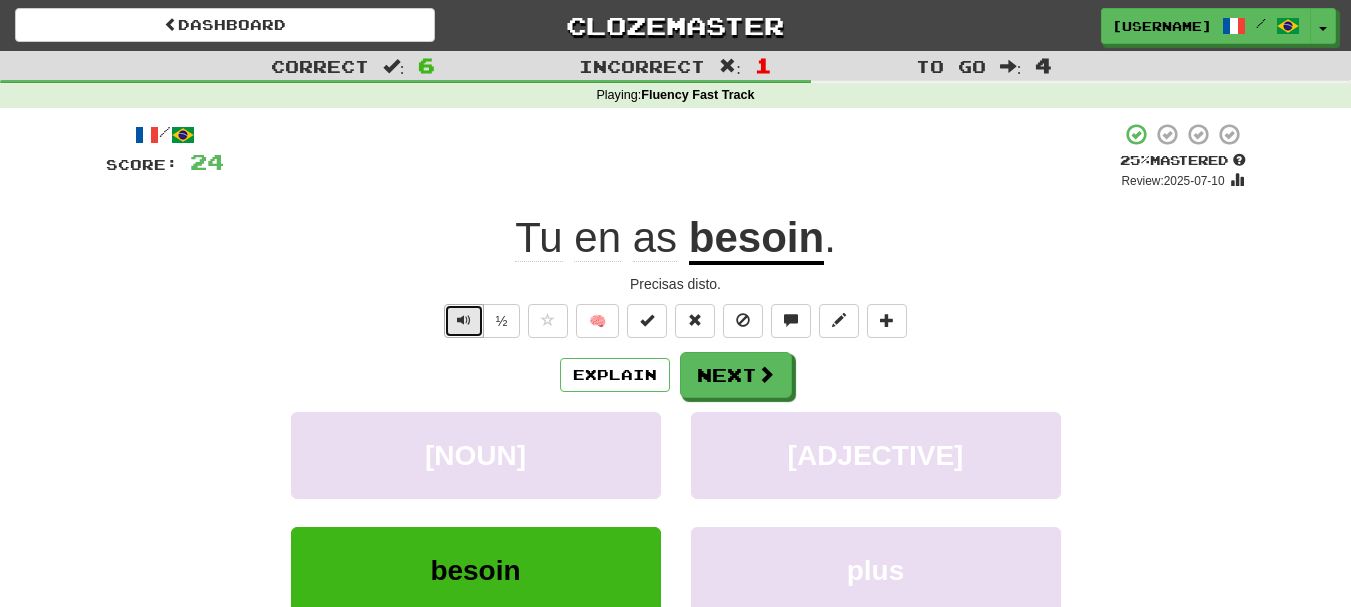 click at bounding box center [464, 321] 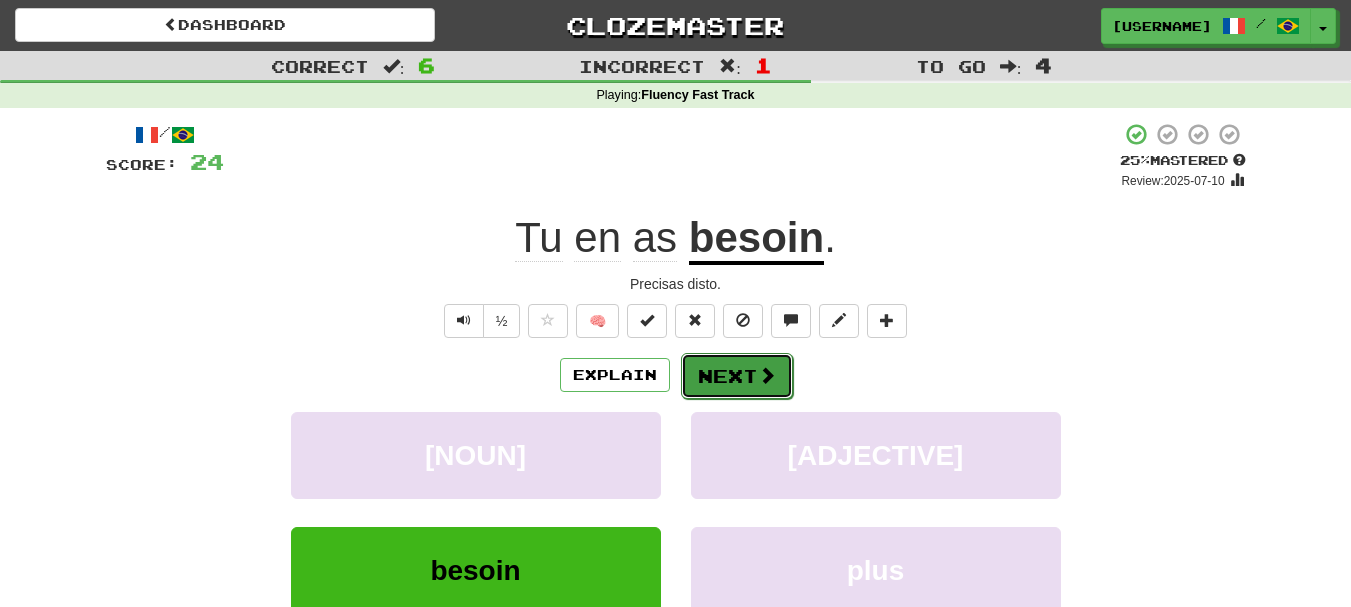 click on "Next" at bounding box center [737, 376] 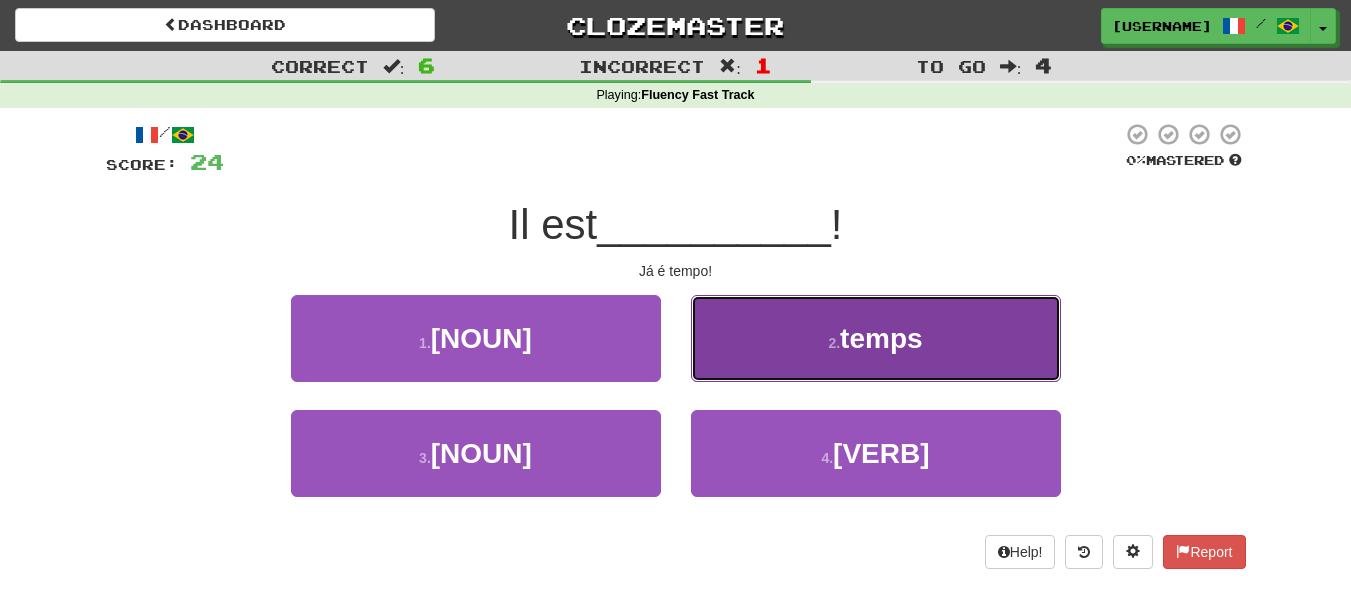 click on "2 .  temps" at bounding box center (476, 338) 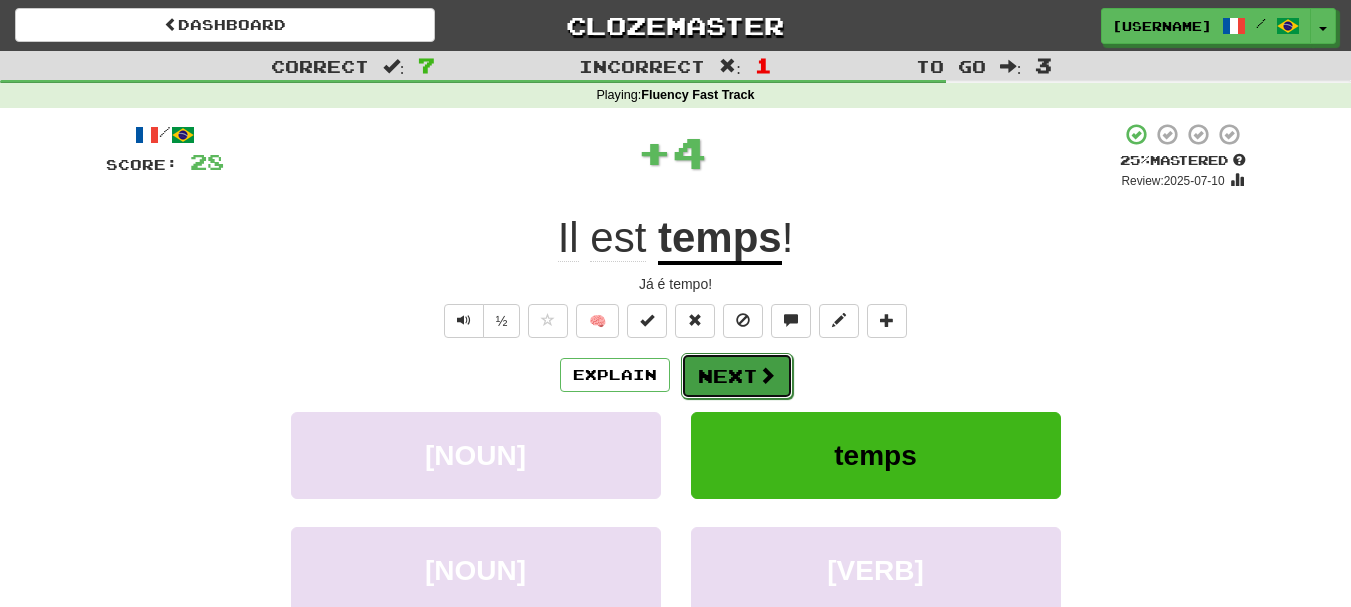 click on "Next" at bounding box center (737, 376) 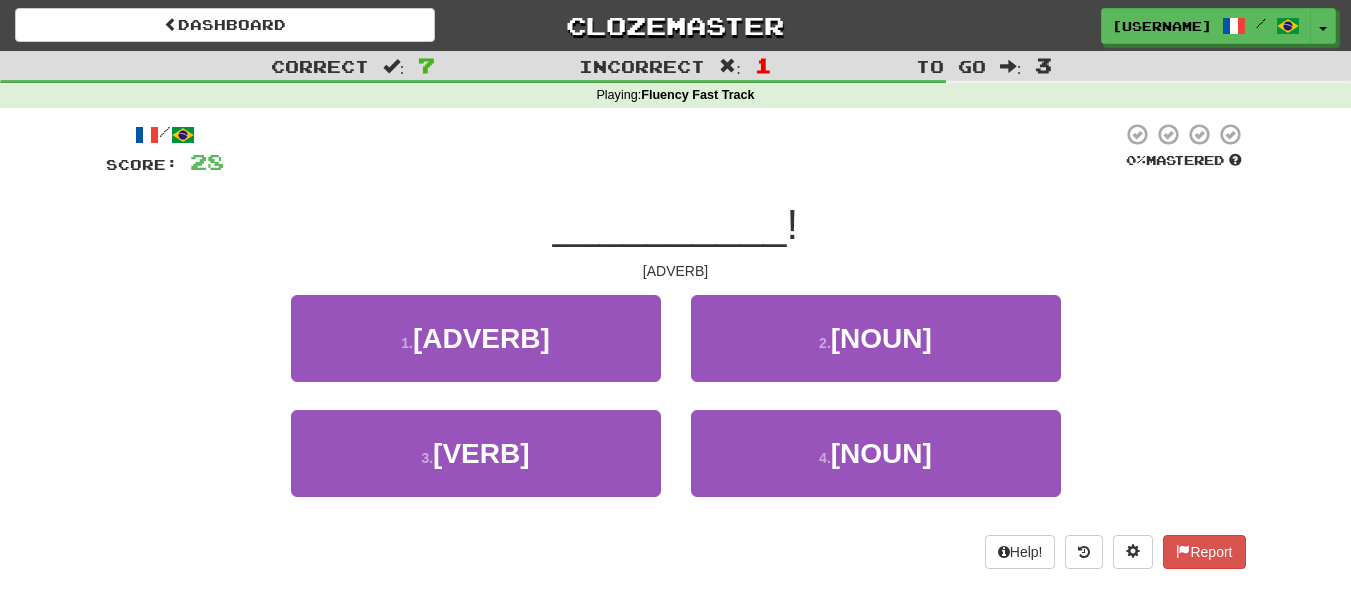 drag, startPoint x: 627, startPoint y: 272, endPoint x: 733, endPoint y: 276, distance: 106.07545 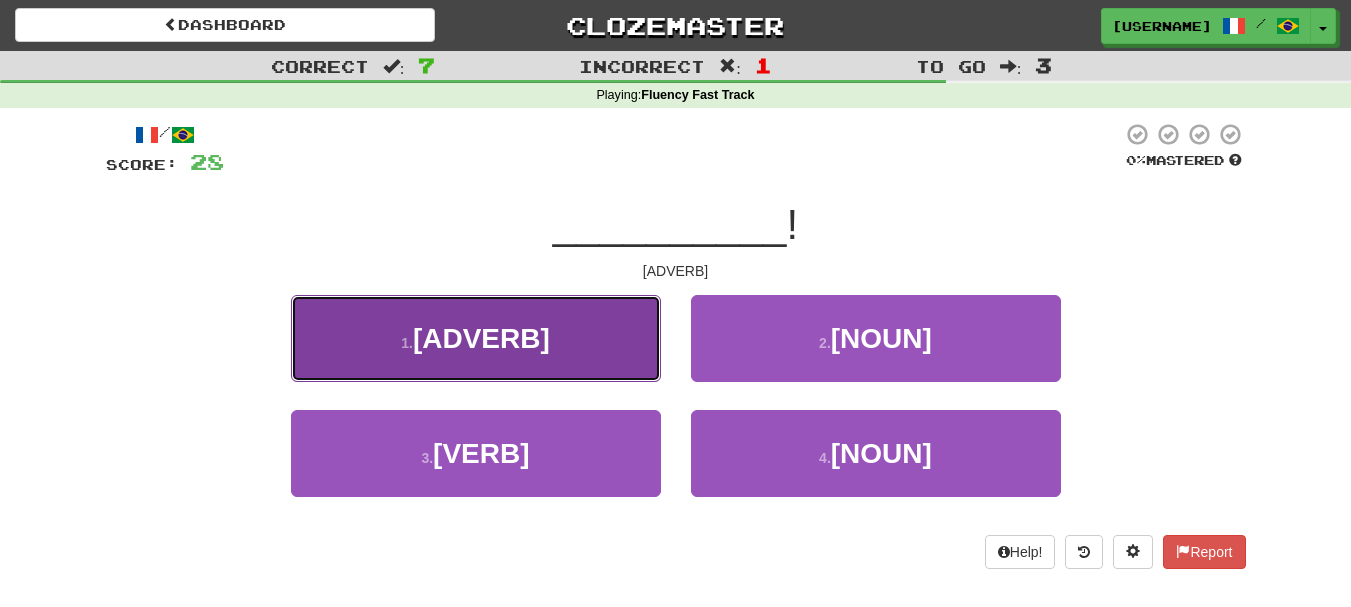 click on "Encore" at bounding box center [481, 338] 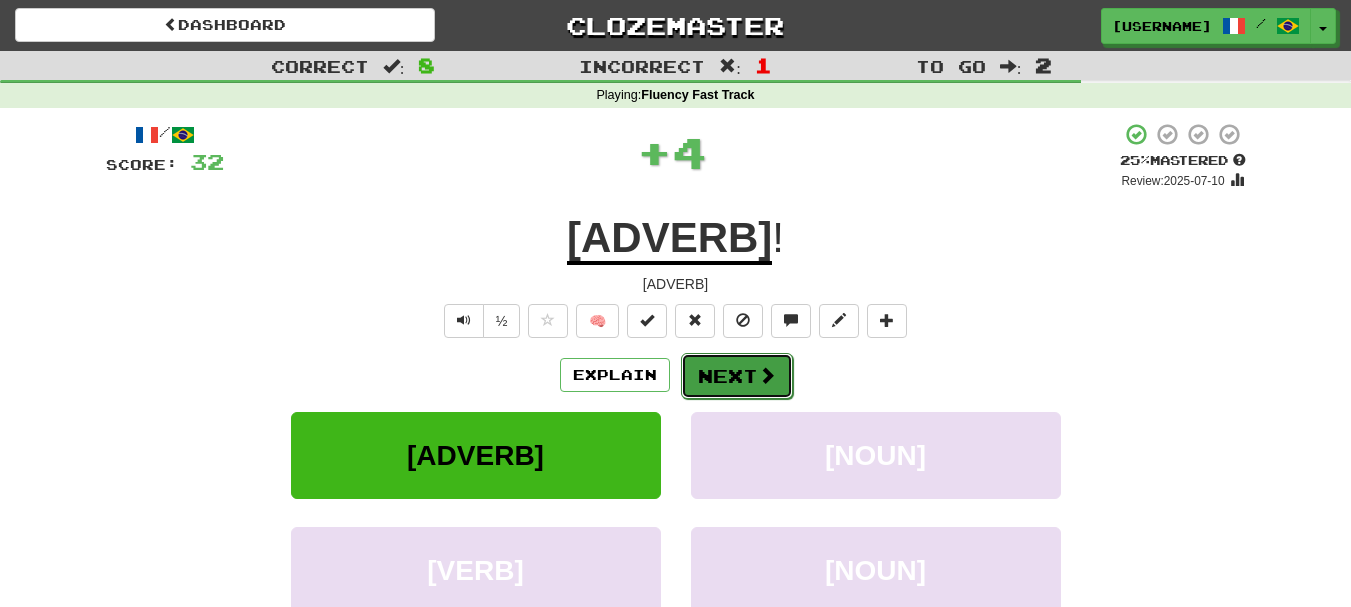 click on "Next" at bounding box center (737, 376) 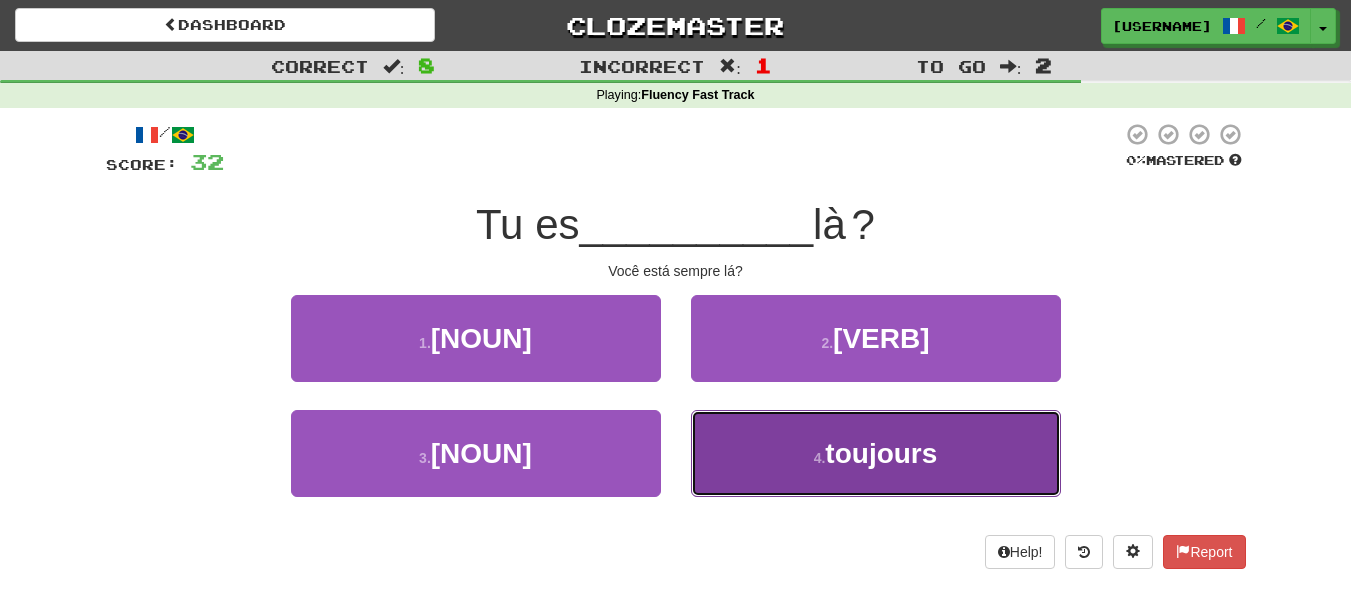 click on "4 .  toujours" at bounding box center [476, 338] 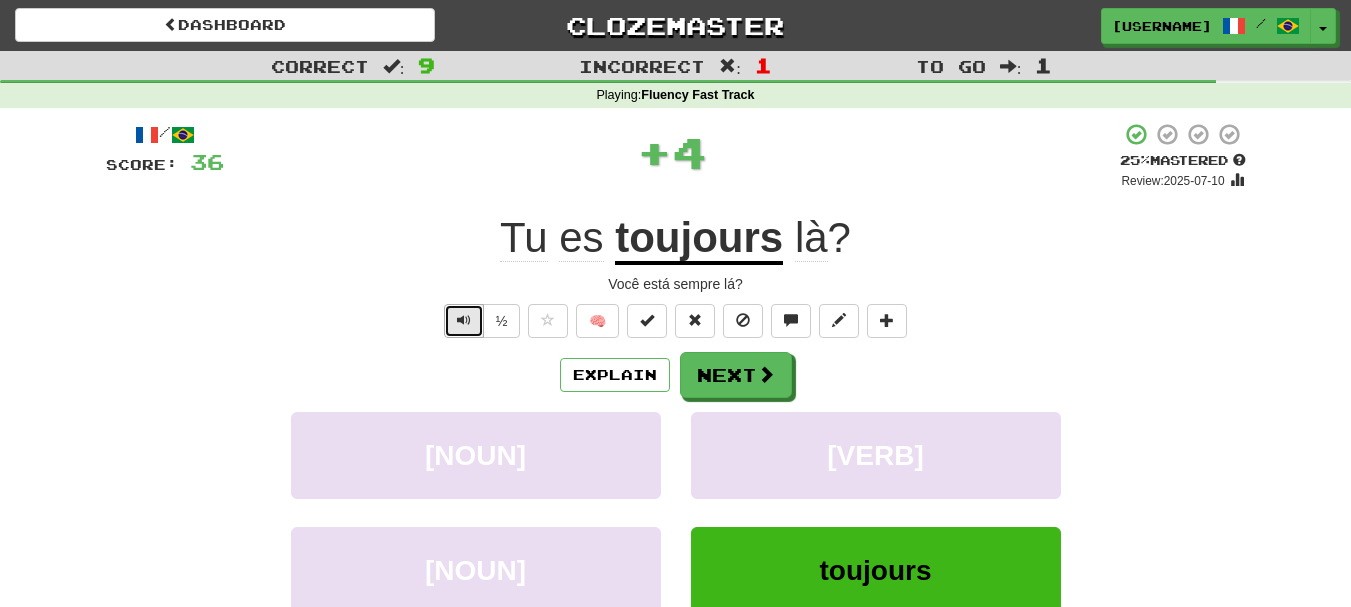 click at bounding box center [464, 321] 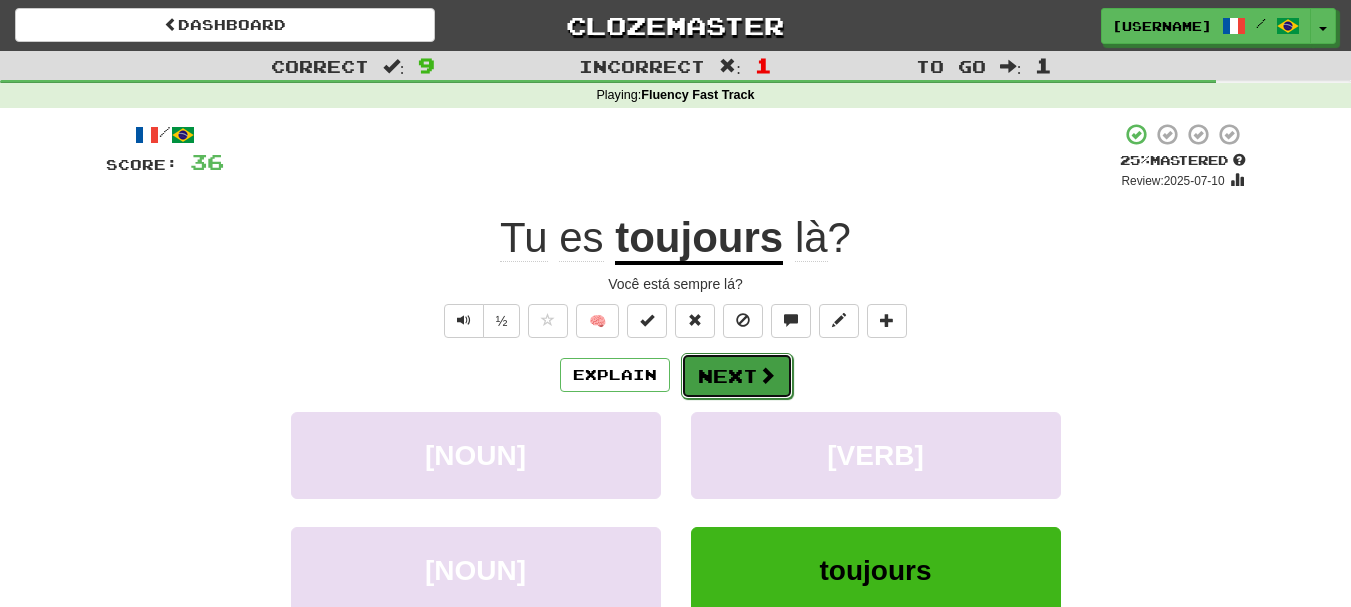 click on "Next" at bounding box center (737, 376) 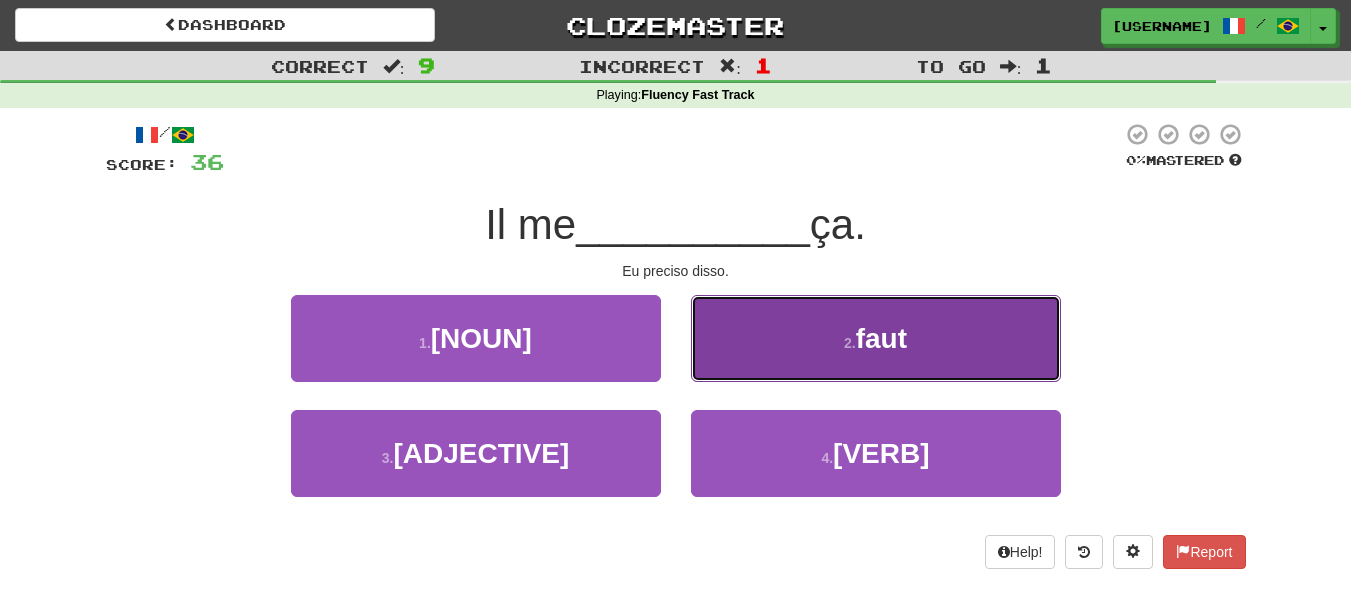 click on "2 .  faut" at bounding box center (476, 338) 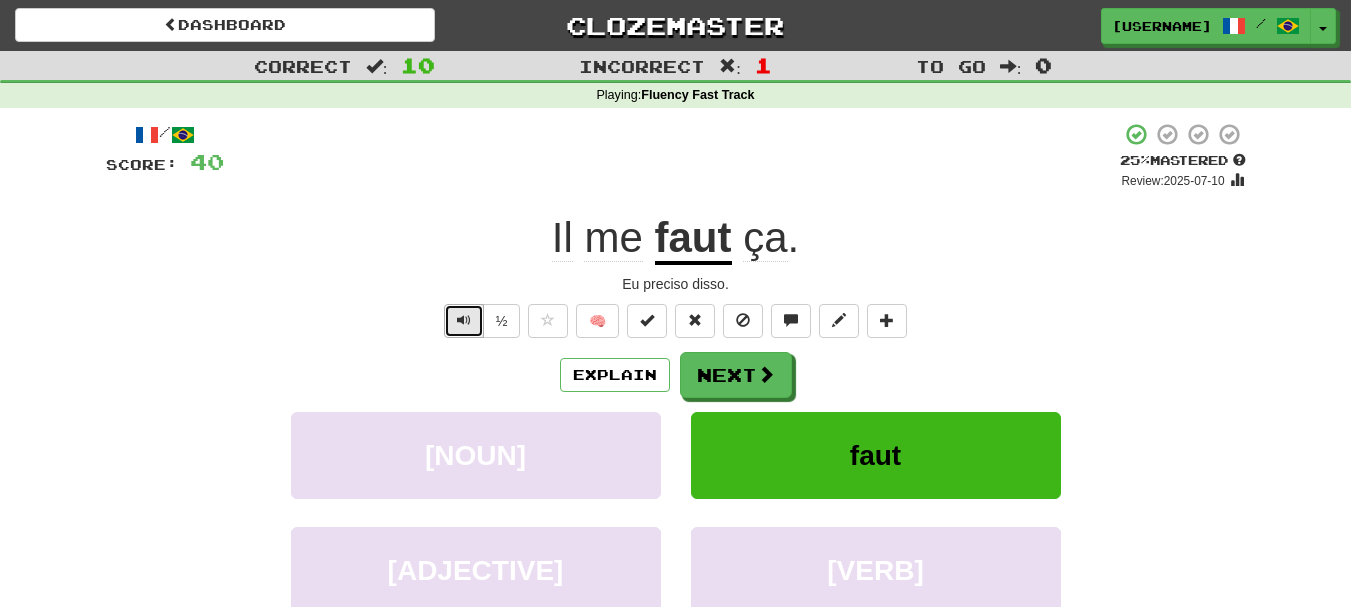 click at bounding box center [464, 321] 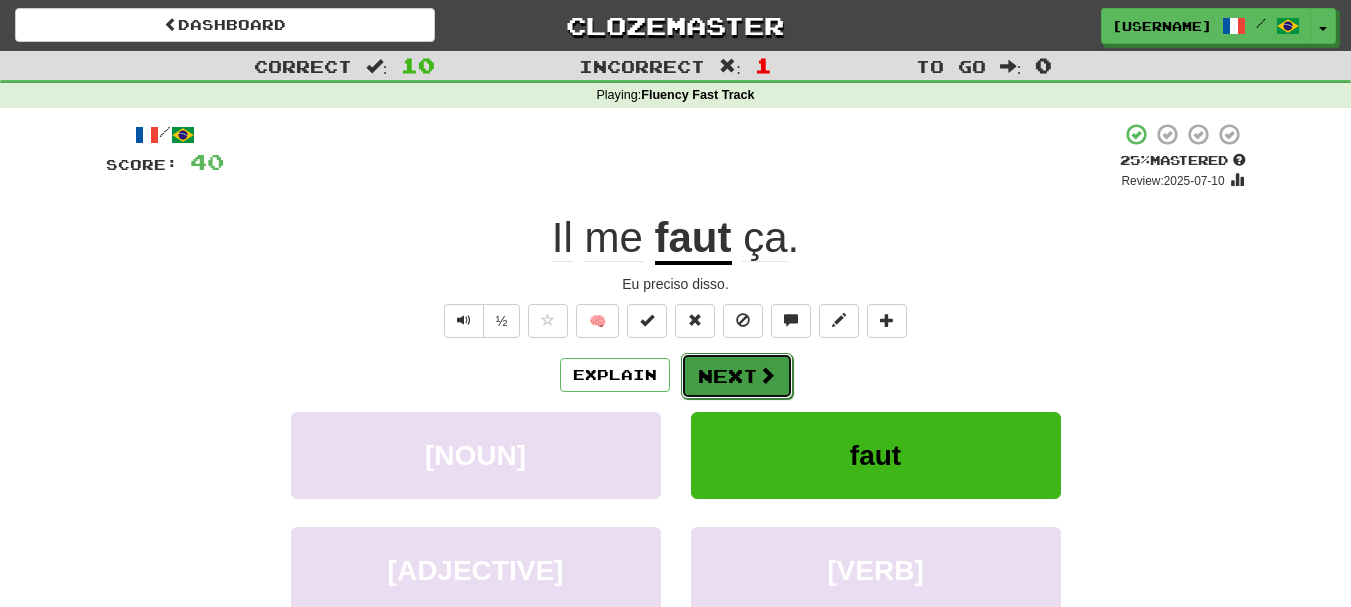 click at bounding box center (767, 375) 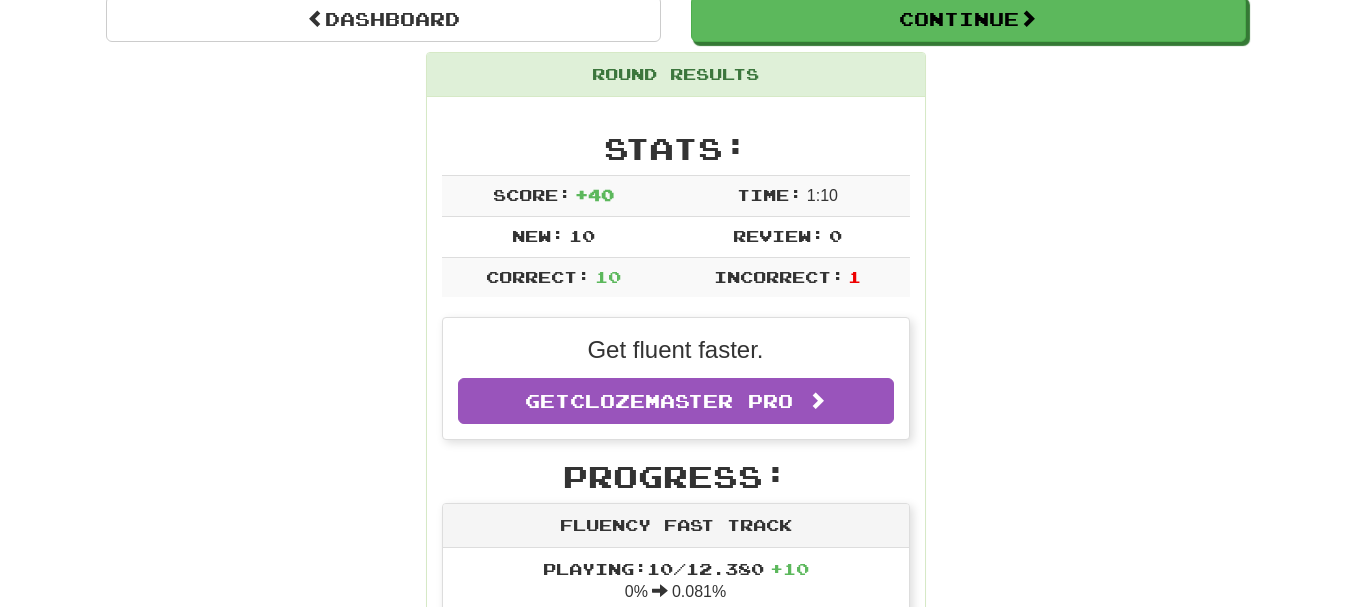 scroll, scrollTop: 0, scrollLeft: 0, axis: both 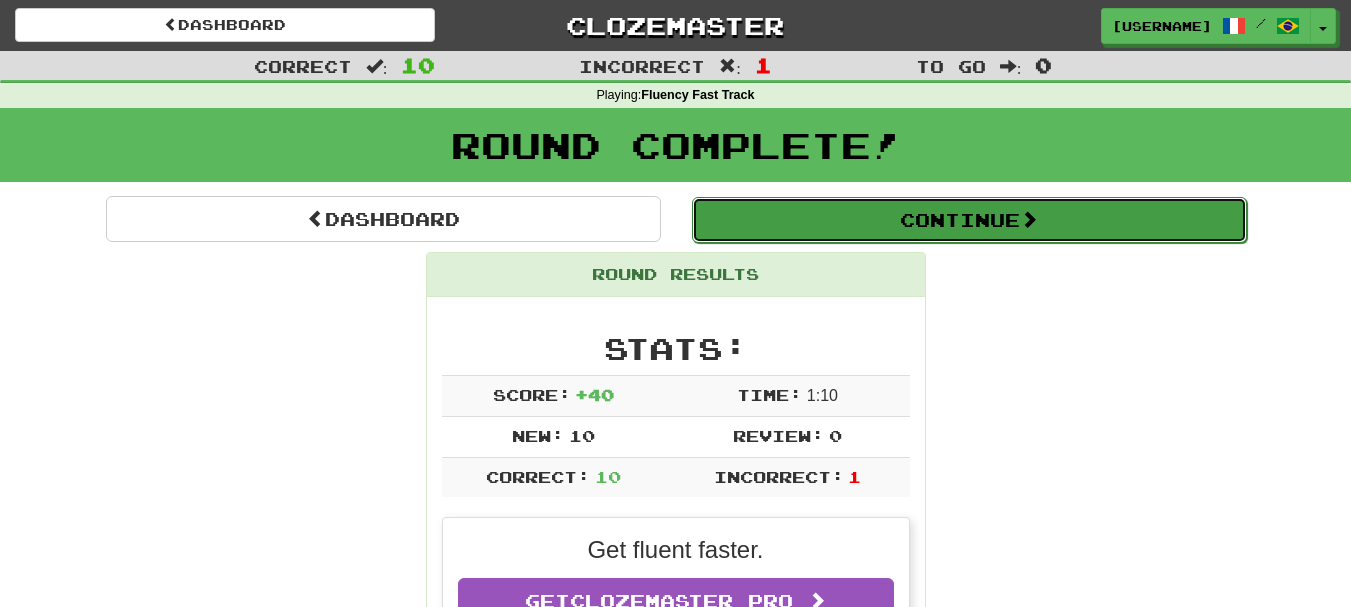 click on "Continue" at bounding box center [969, 220] 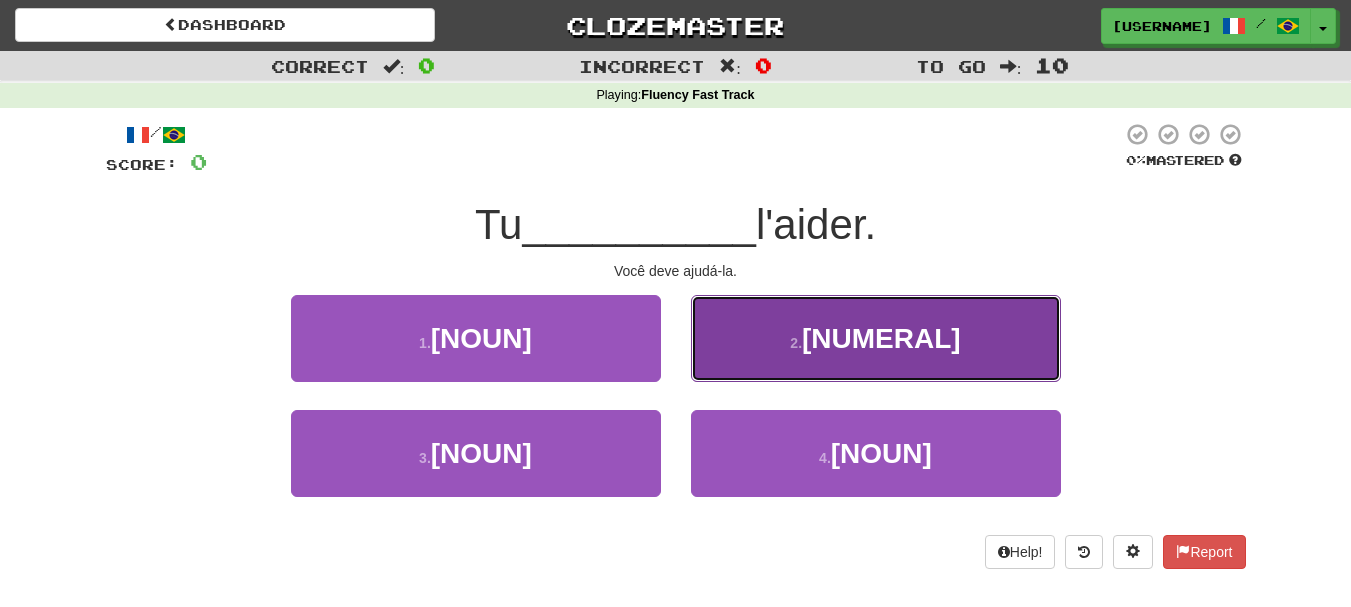 click on "2 .  dois" at bounding box center [476, 338] 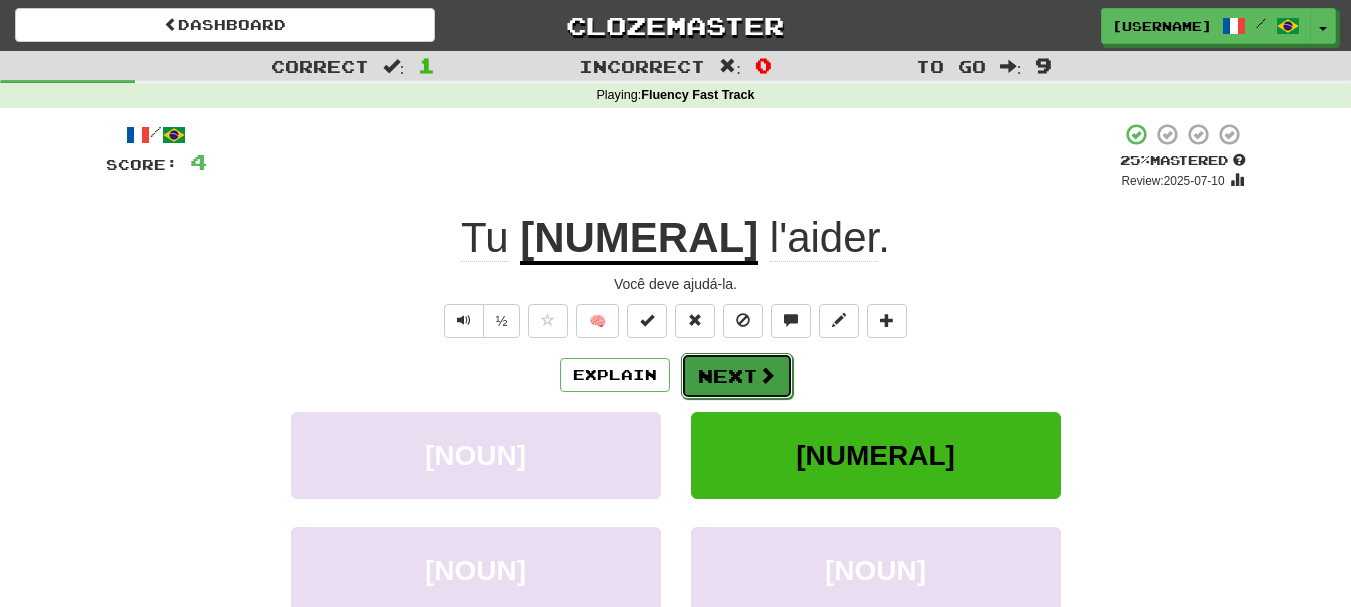click on "Next" at bounding box center [737, 376] 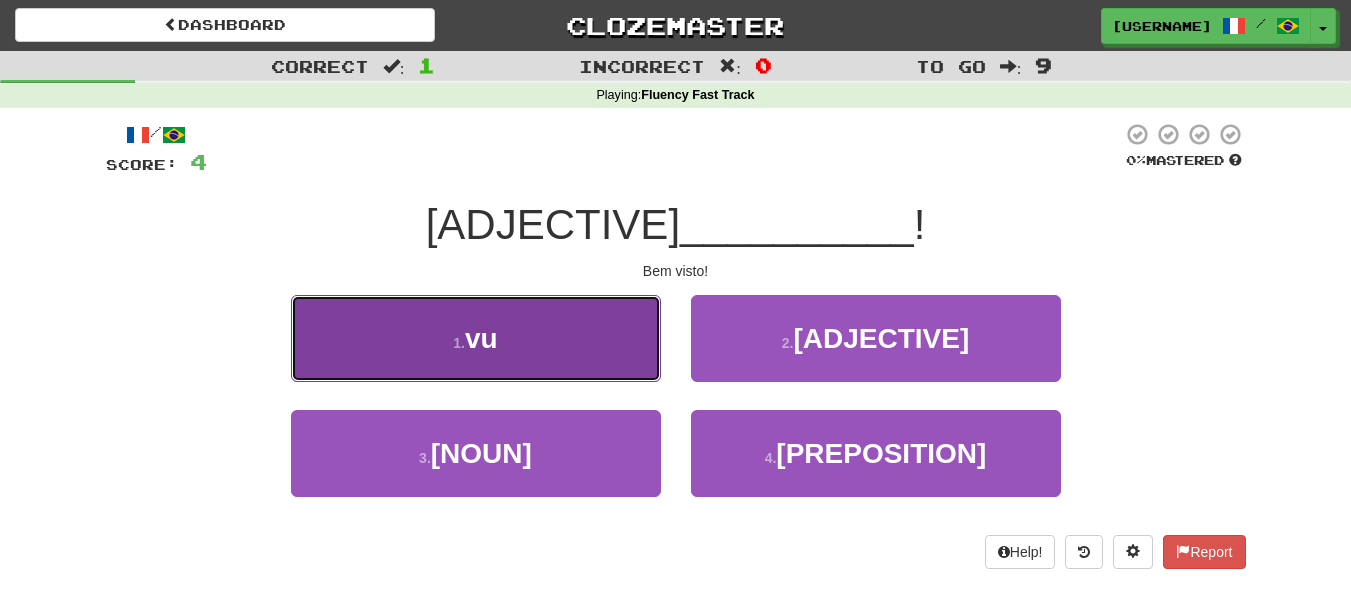 click on "1 .  vu" at bounding box center [476, 338] 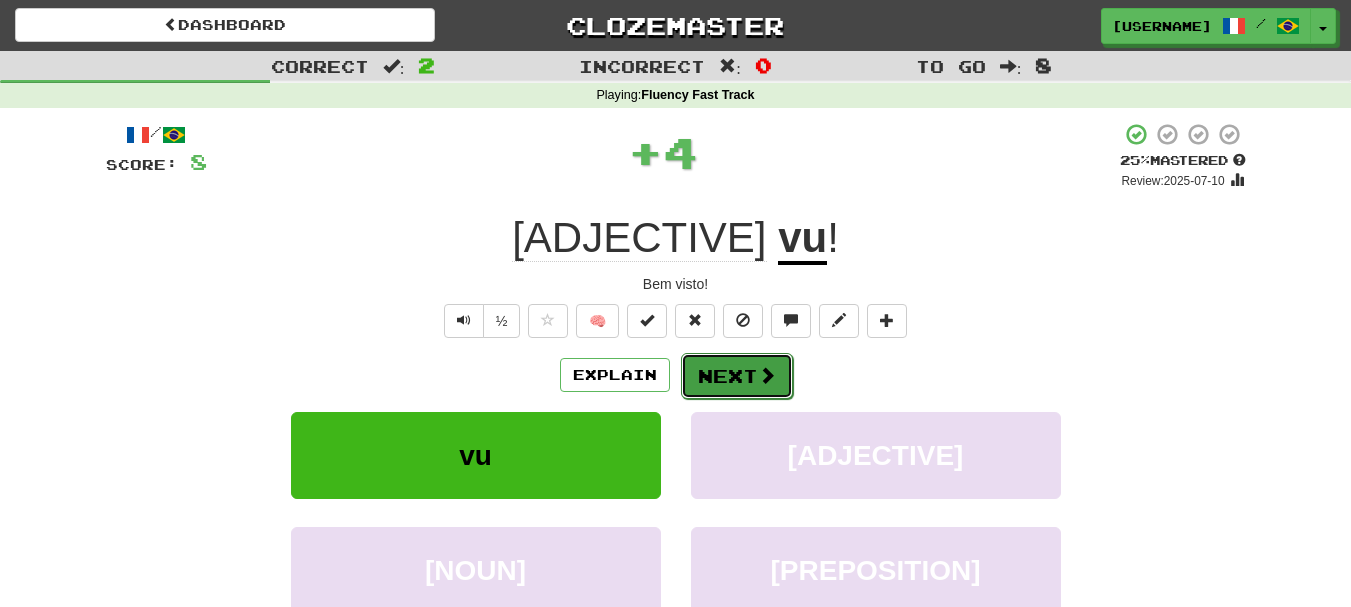 click on "Next" at bounding box center [737, 376] 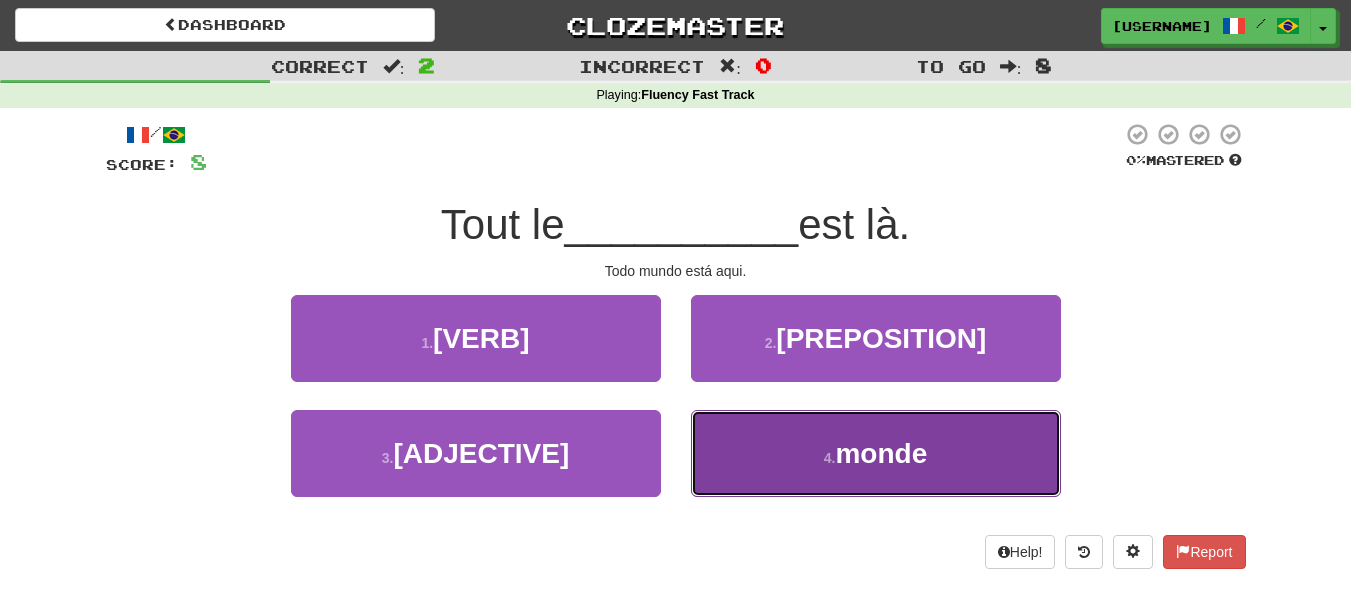 click on "monde" at bounding box center [481, 338] 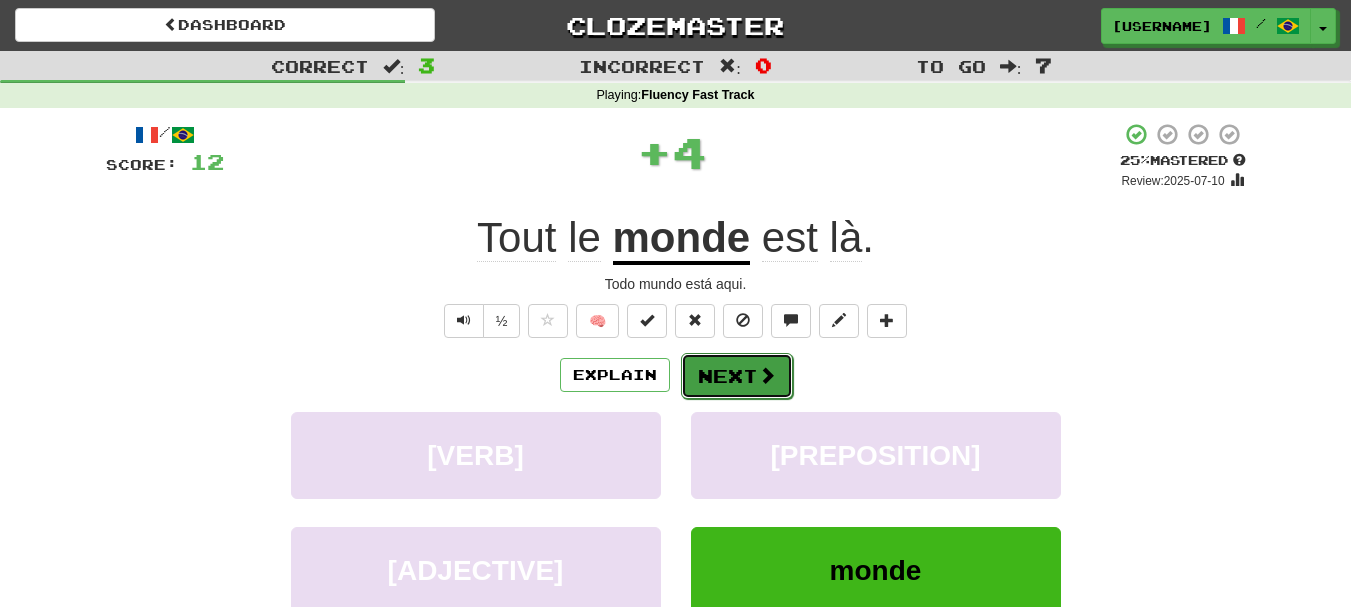 click on "Next" at bounding box center (737, 376) 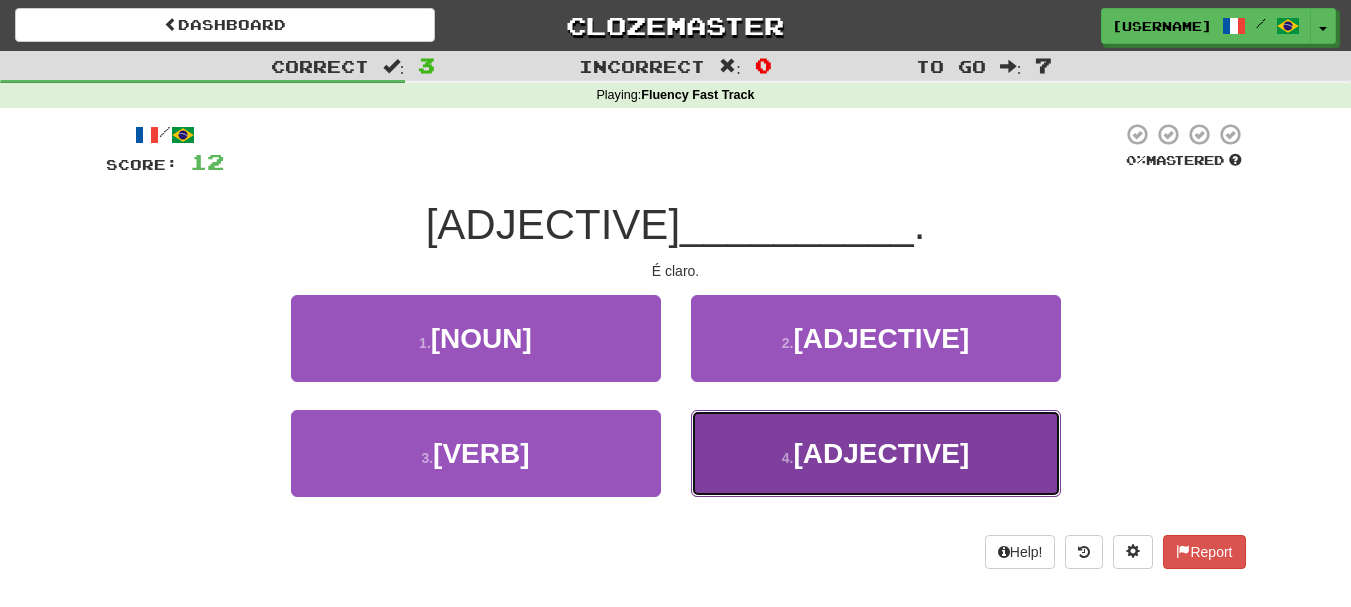 click on "sûr" at bounding box center [481, 338] 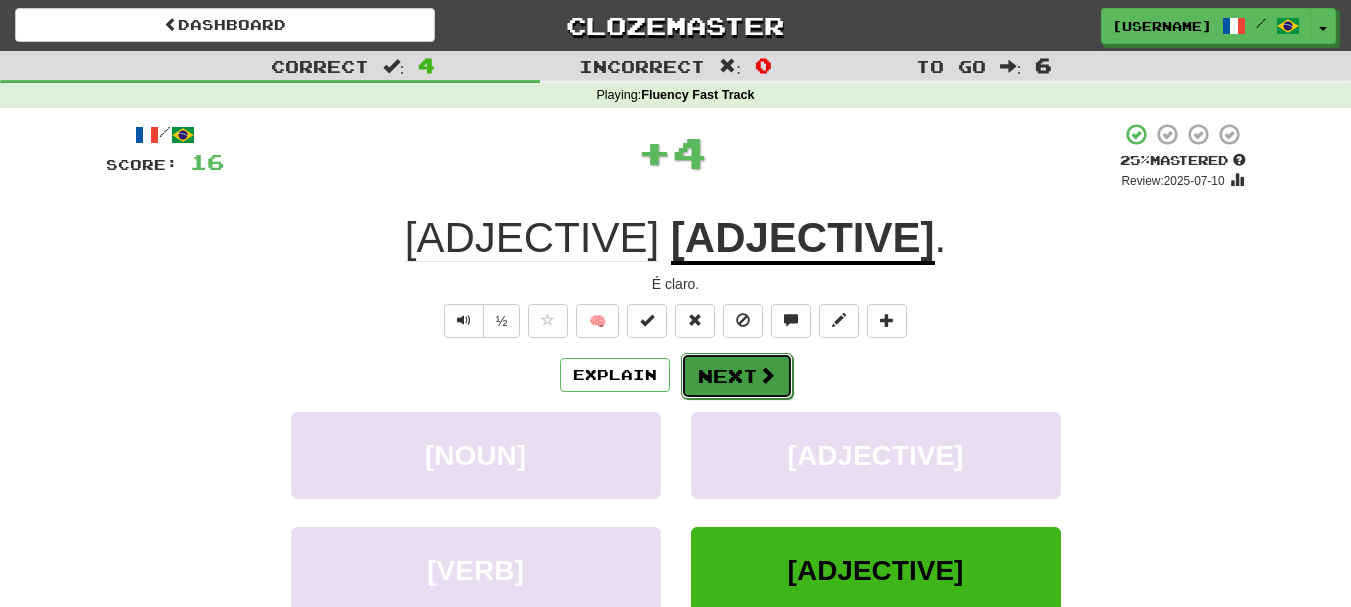 click on "Next" at bounding box center [737, 376] 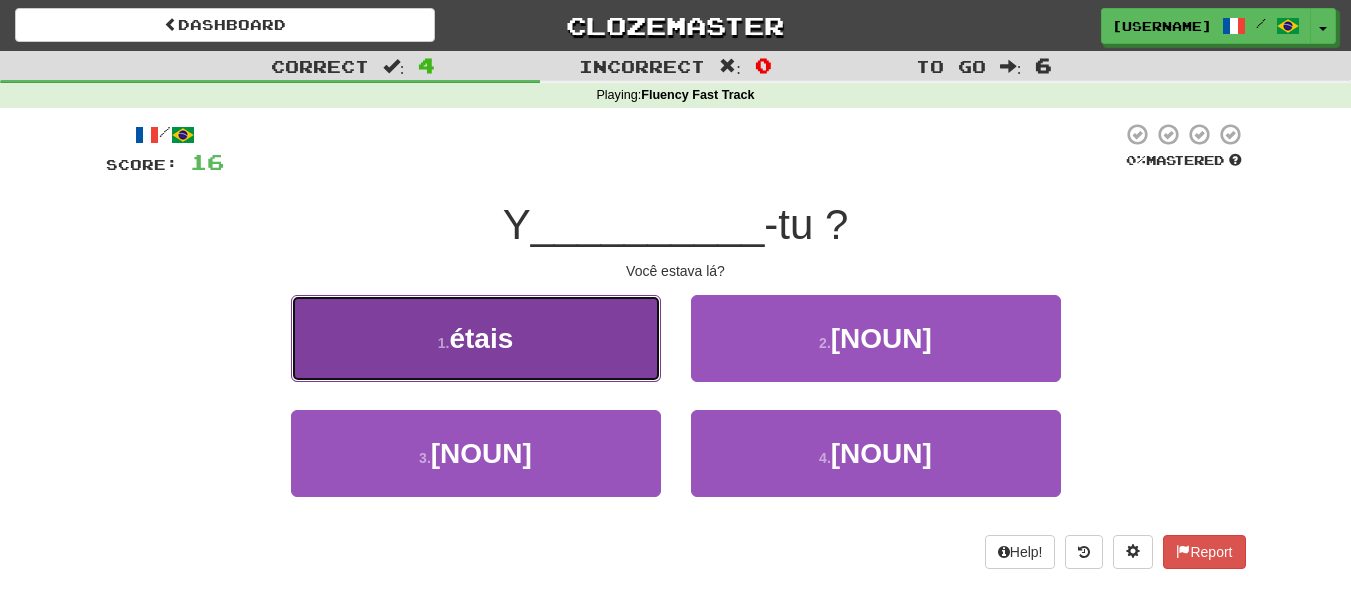 click on "1 .  étais" at bounding box center (476, 338) 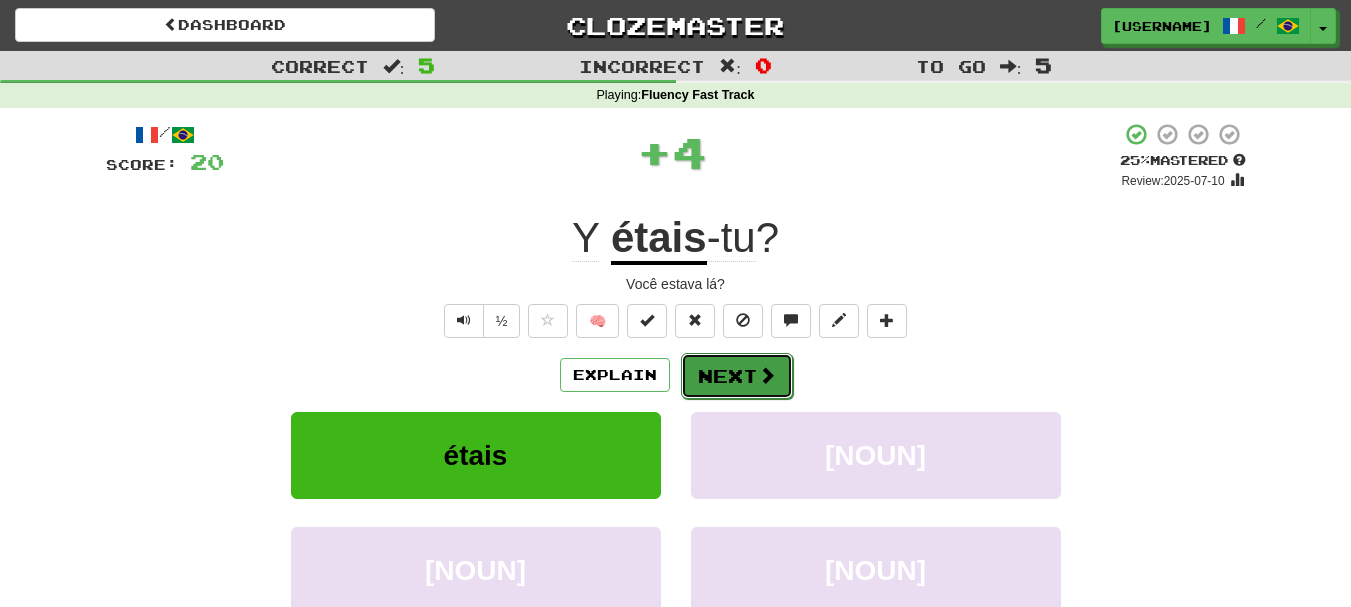 click at bounding box center [767, 375] 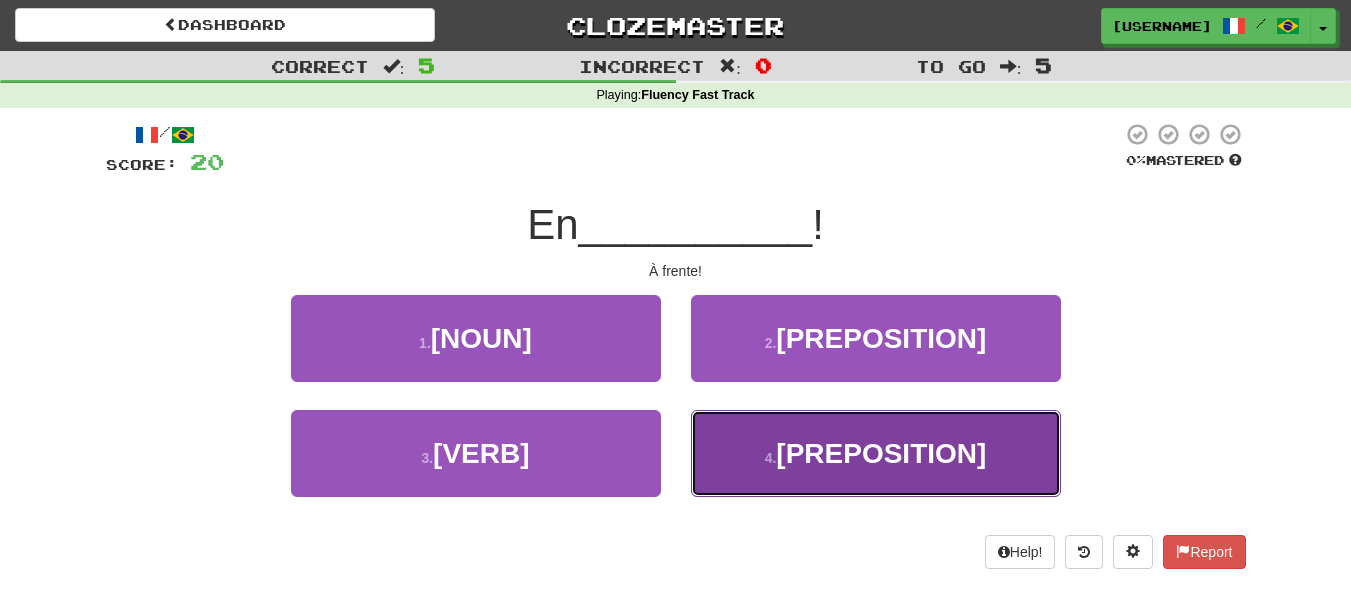 click on "avant" at bounding box center (481, 338) 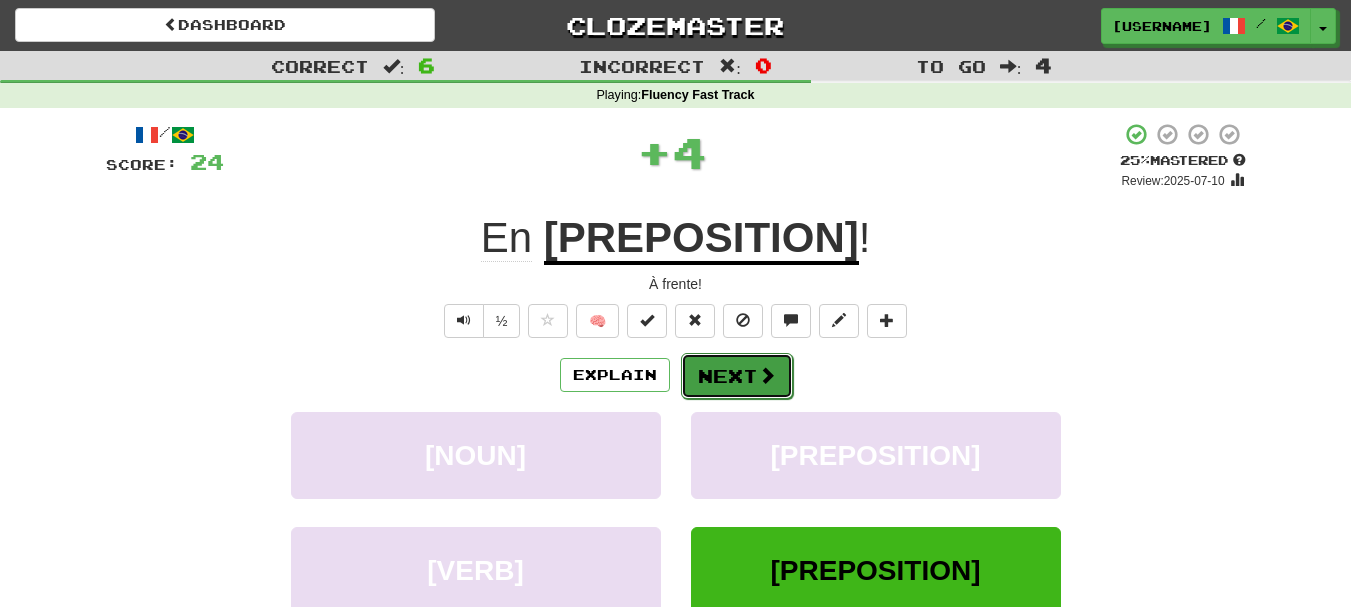 click on "Next" at bounding box center (737, 376) 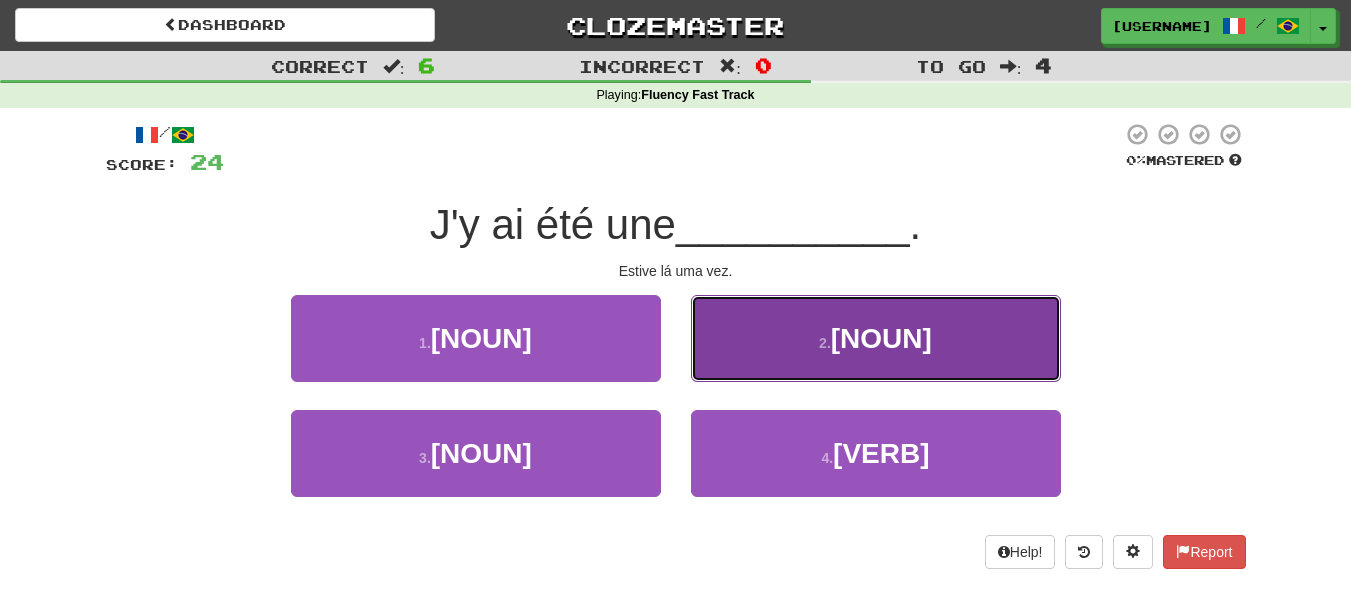 click on "2 ." at bounding box center [425, 343] 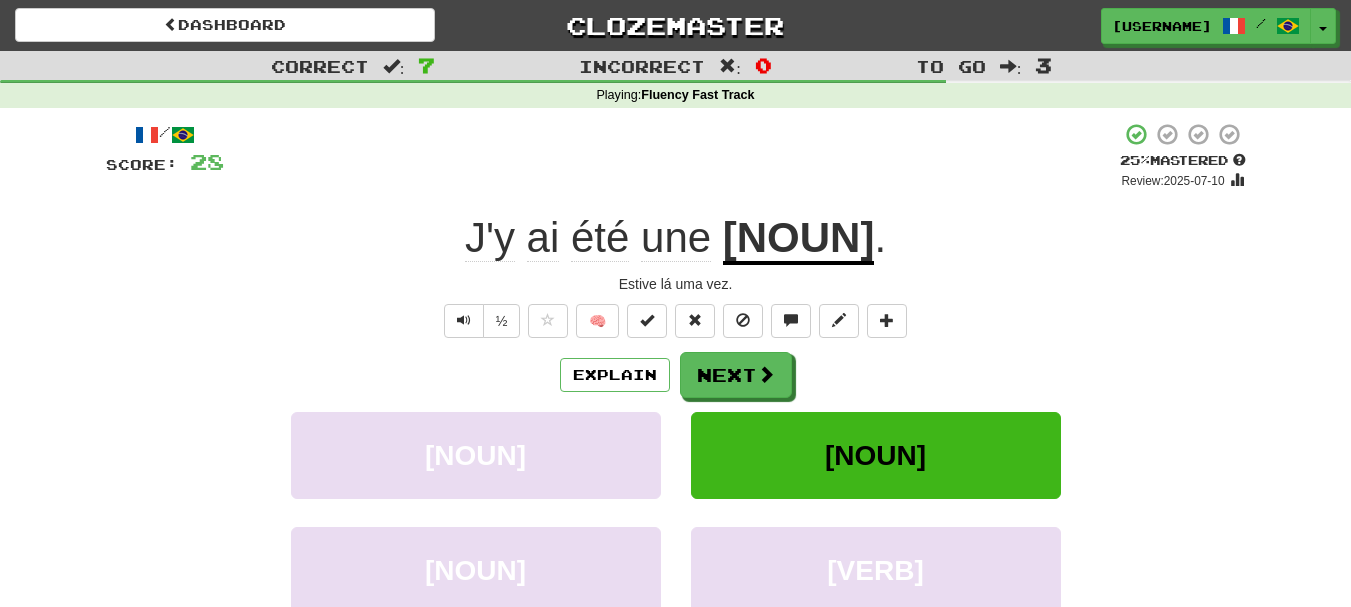 click on "½ 🧠" at bounding box center [676, 321] 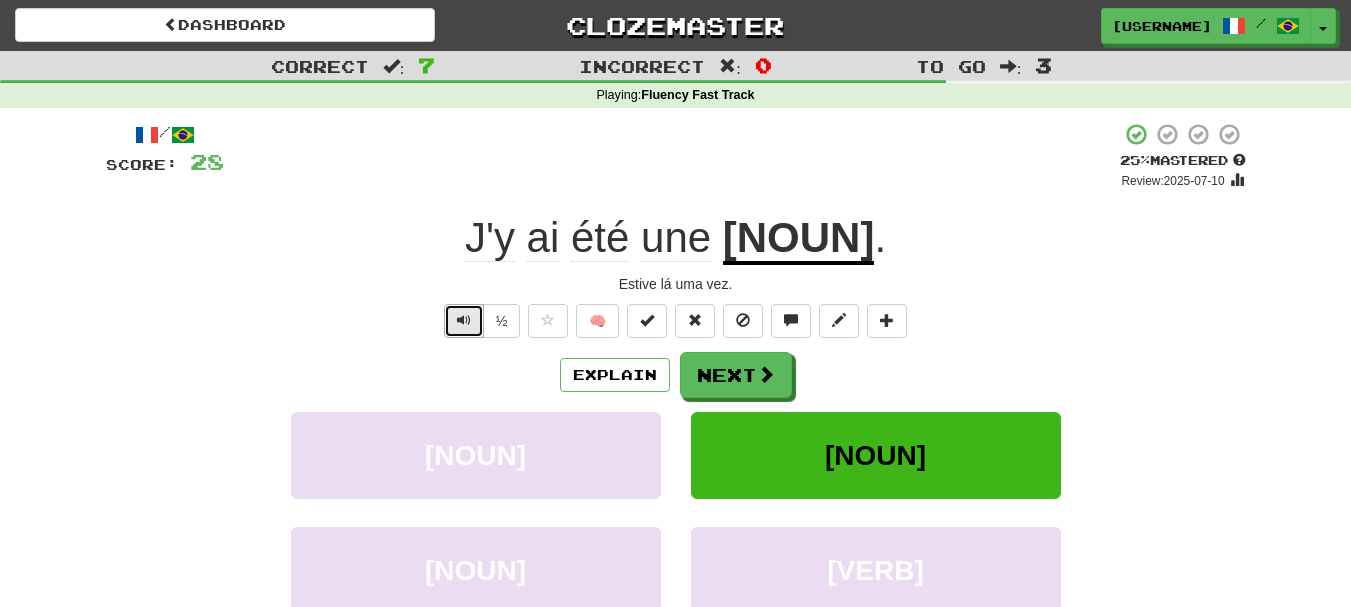 click at bounding box center [464, 320] 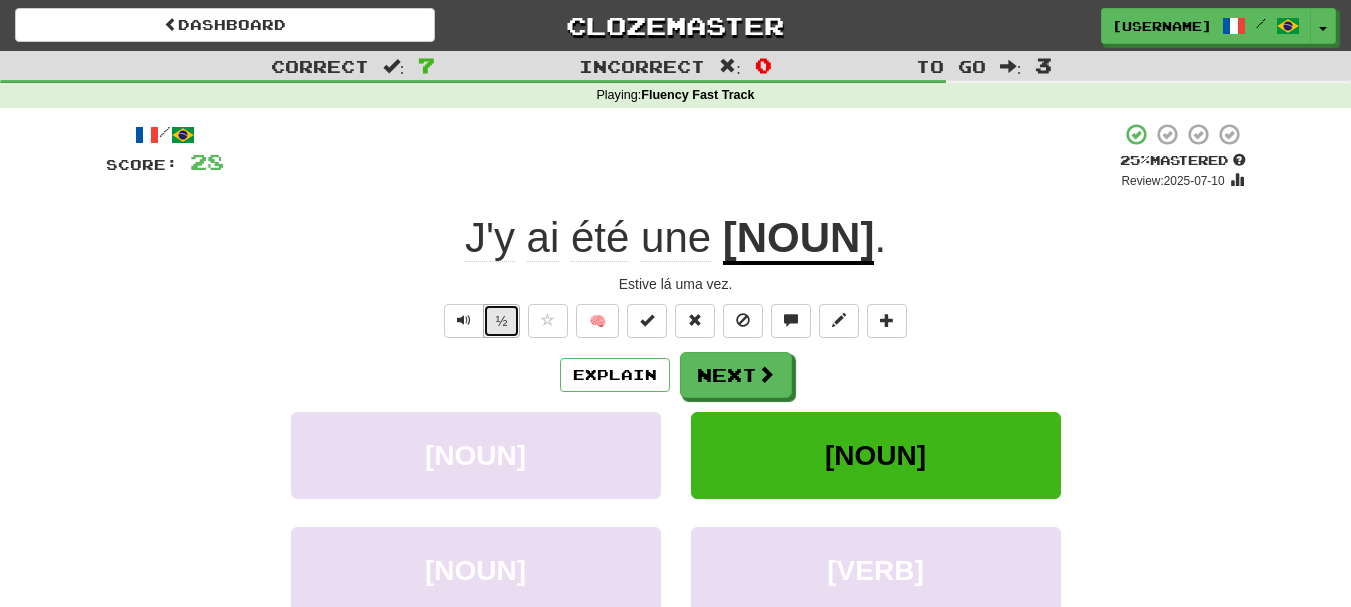 click on "½" at bounding box center (502, 321) 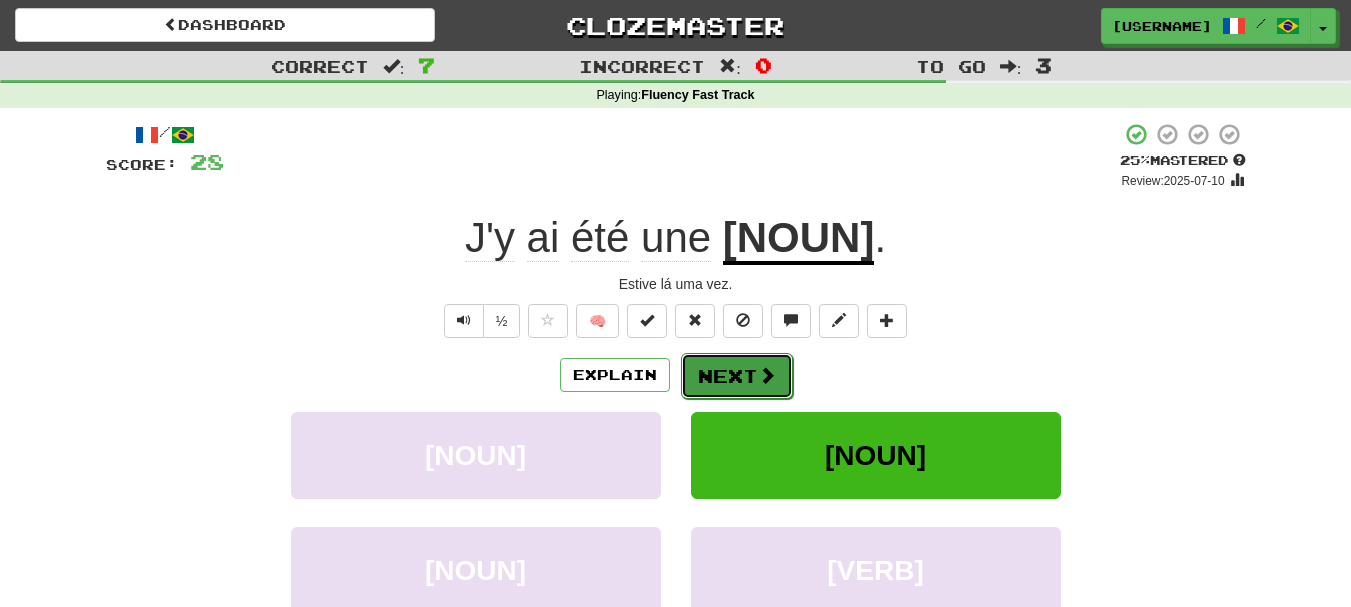 click on "Next" at bounding box center (737, 376) 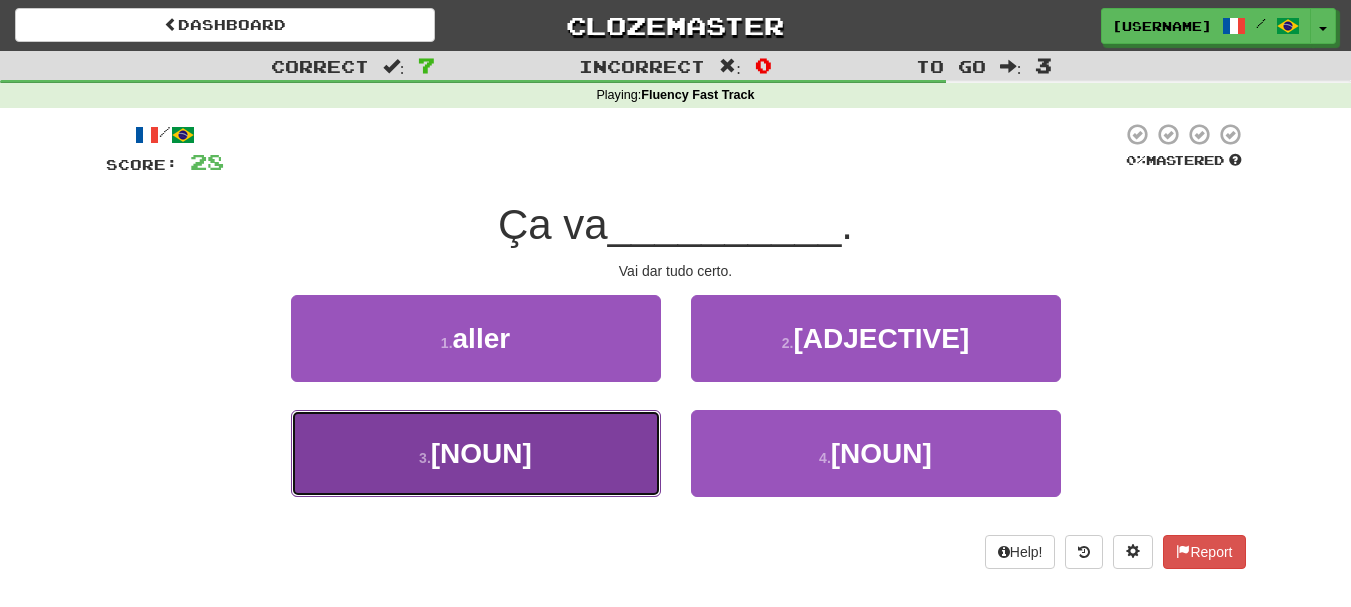 click on "bras" at bounding box center (482, 338) 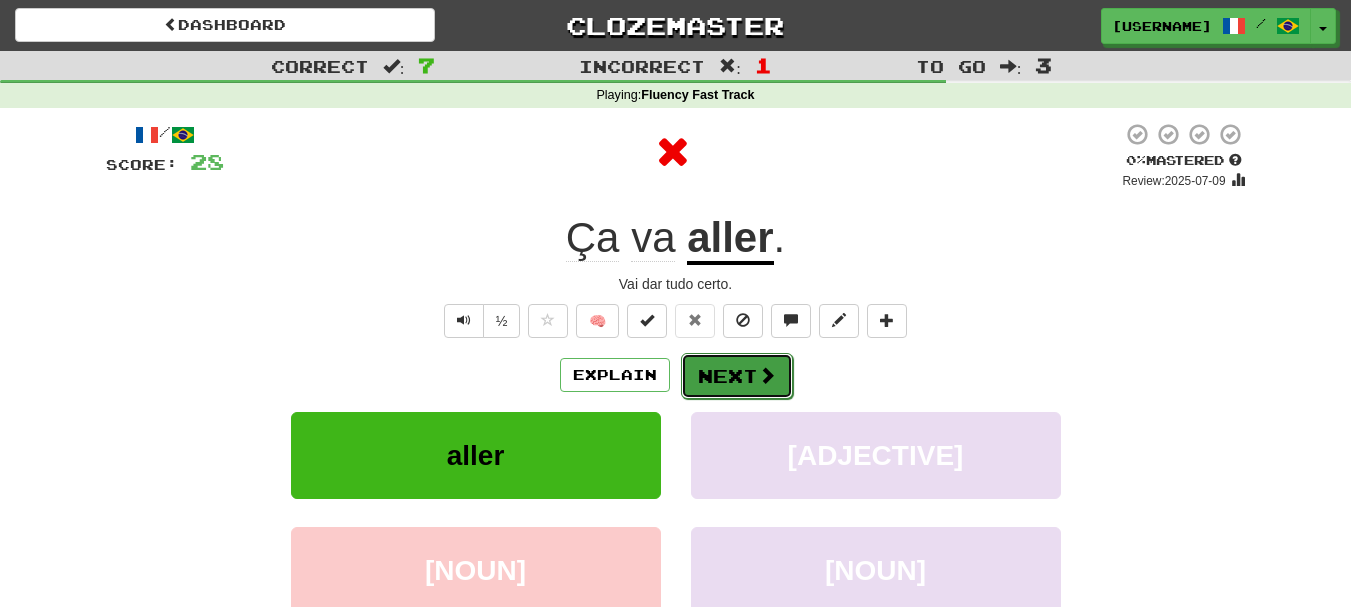click on "Next" at bounding box center (737, 376) 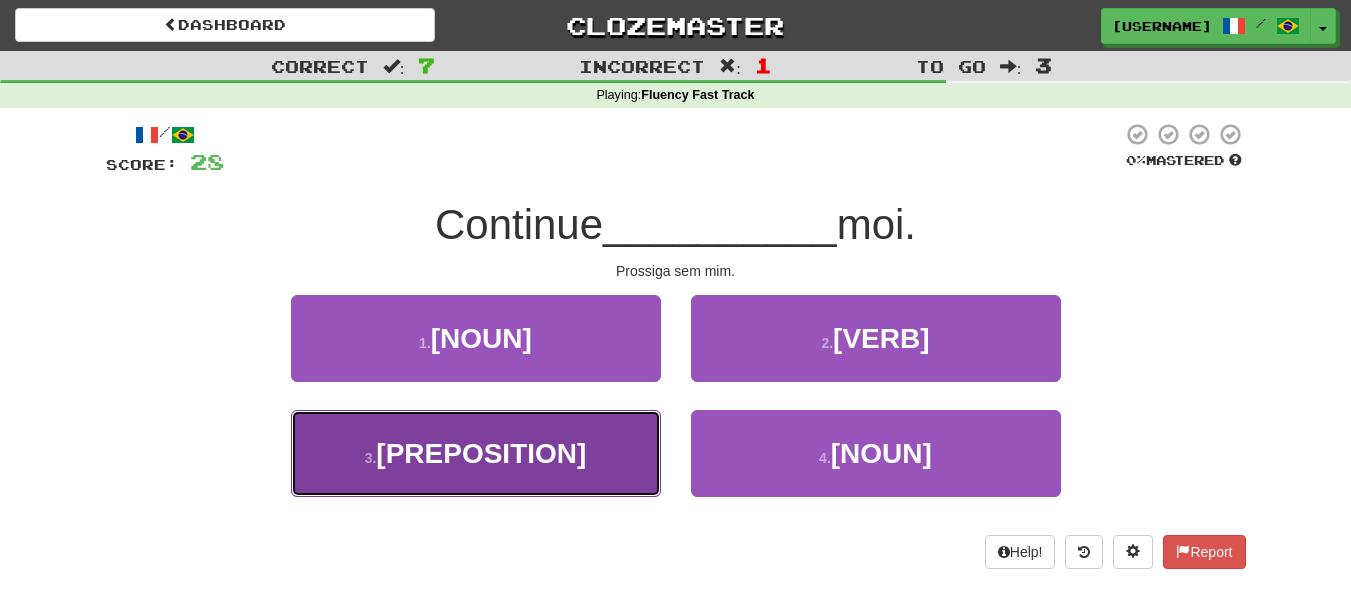 click on "3 .  sans" at bounding box center [476, 338] 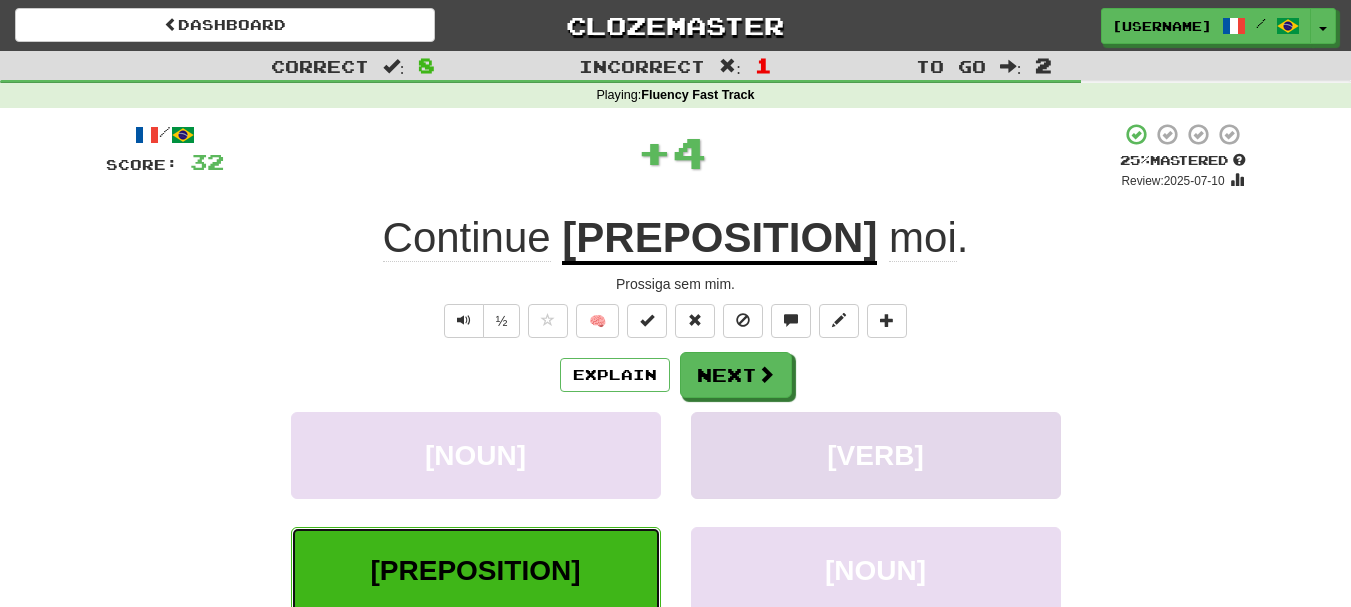 scroll, scrollTop: 100, scrollLeft: 0, axis: vertical 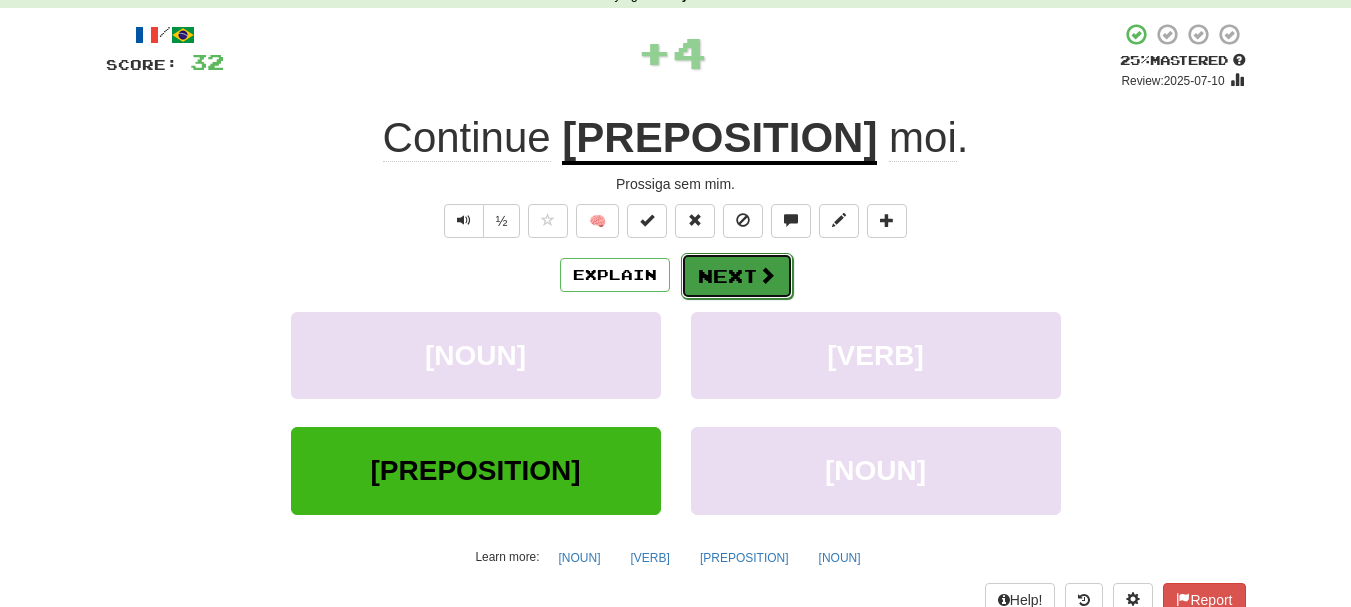 click on "Next" at bounding box center (737, 276) 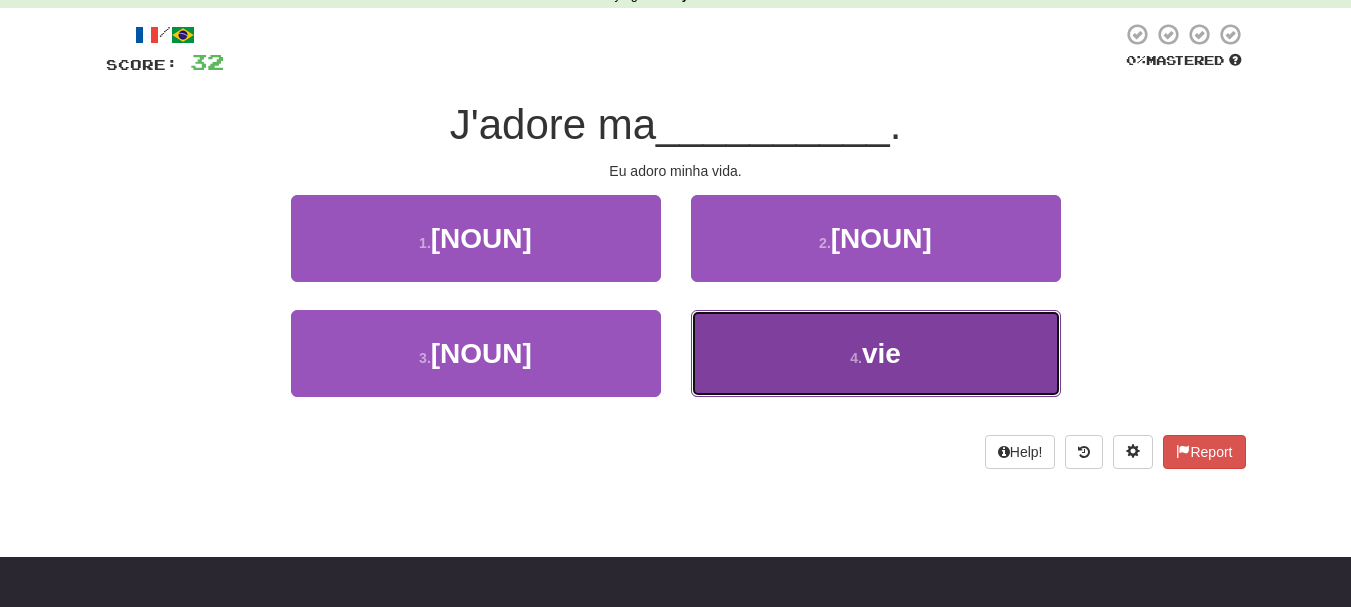 click on "4 .  vie" at bounding box center [476, 238] 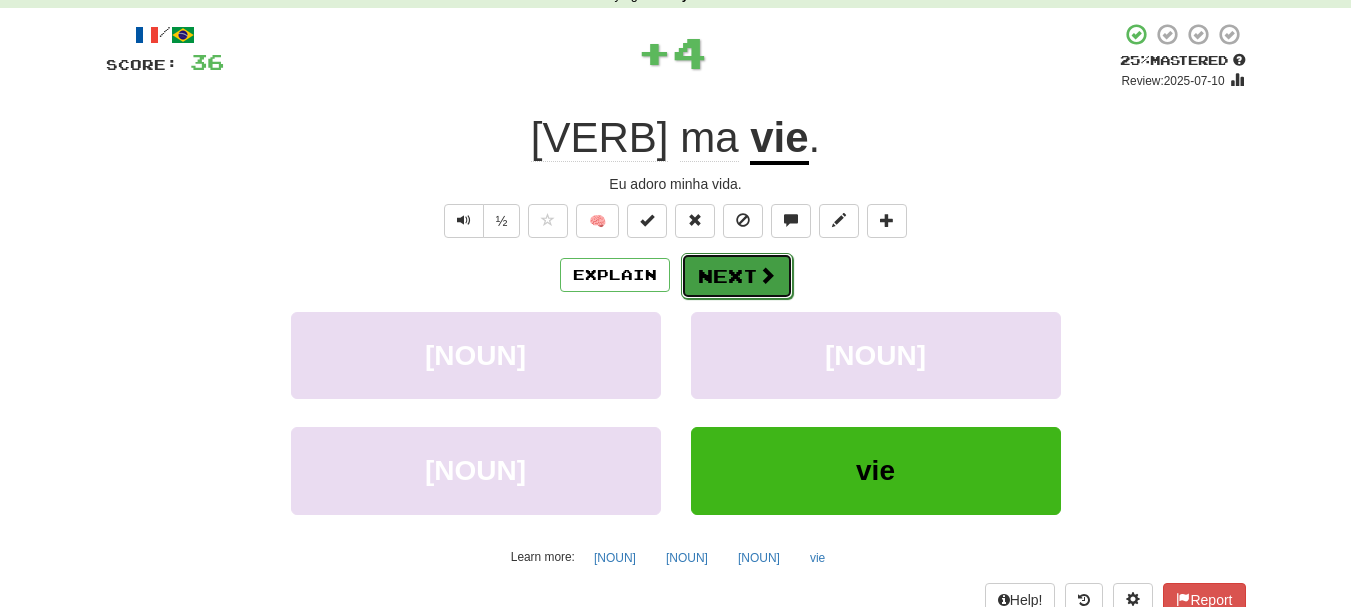 click on "Next" at bounding box center (737, 276) 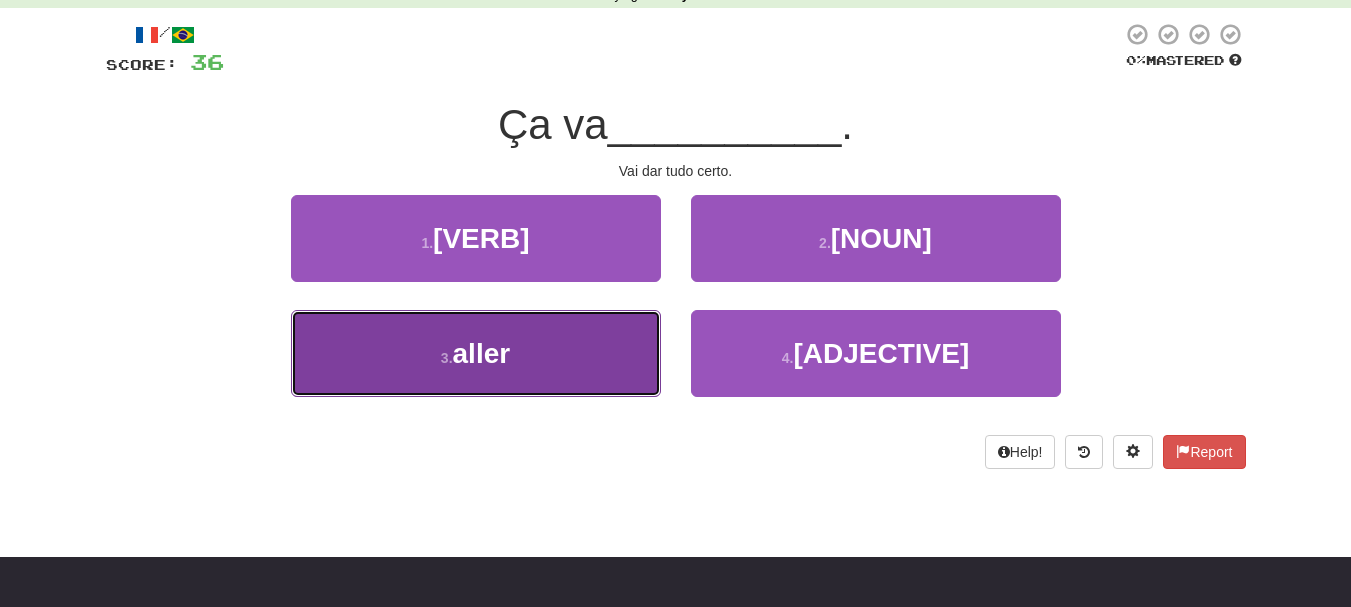click on "3 .  aller" at bounding box center (476, 238) 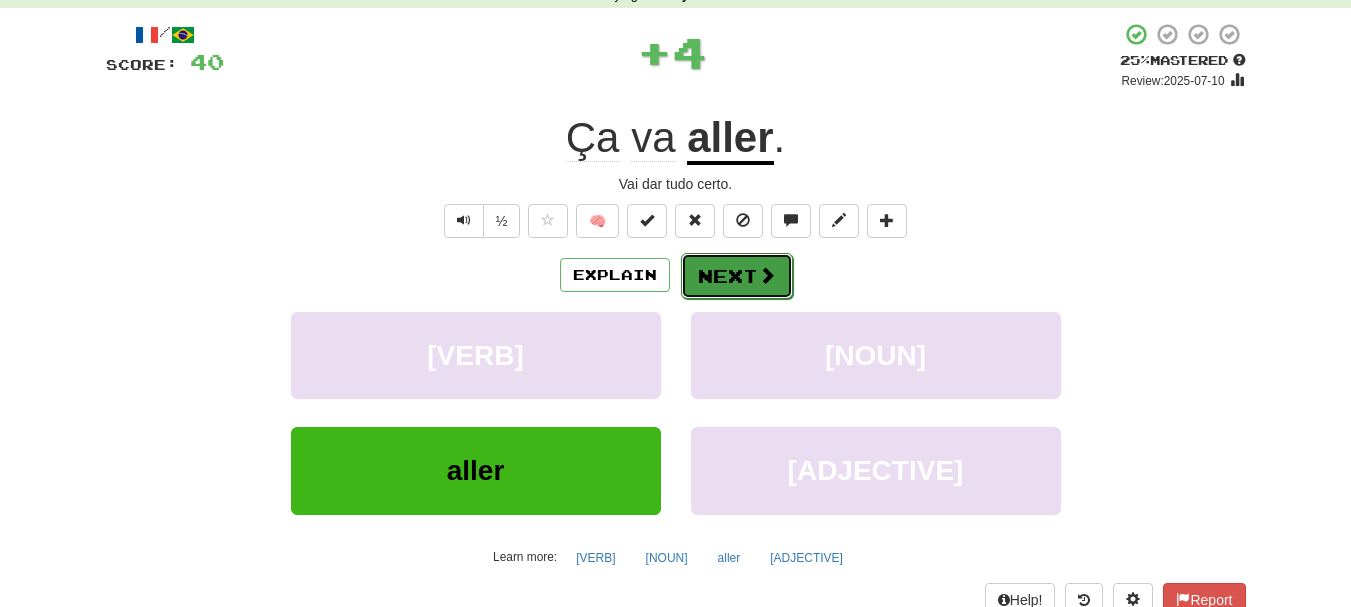 click on "Next" at bounding box center [737, 276] 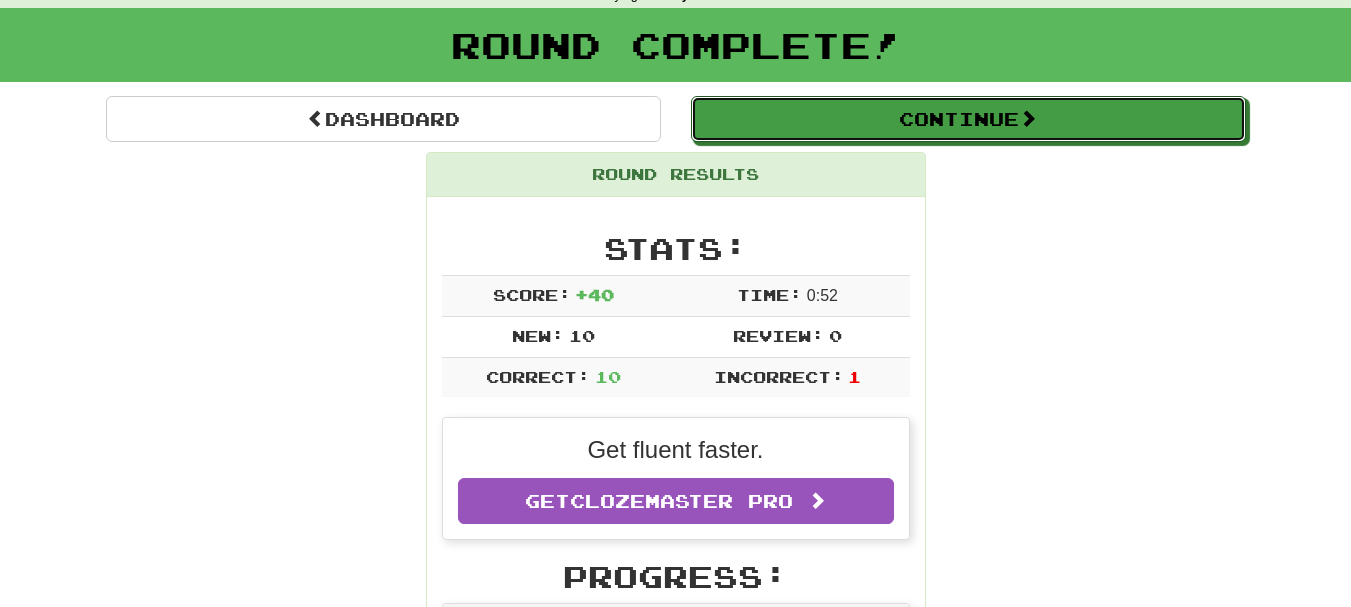 click on "Continue" at bounding box center [968, 119] 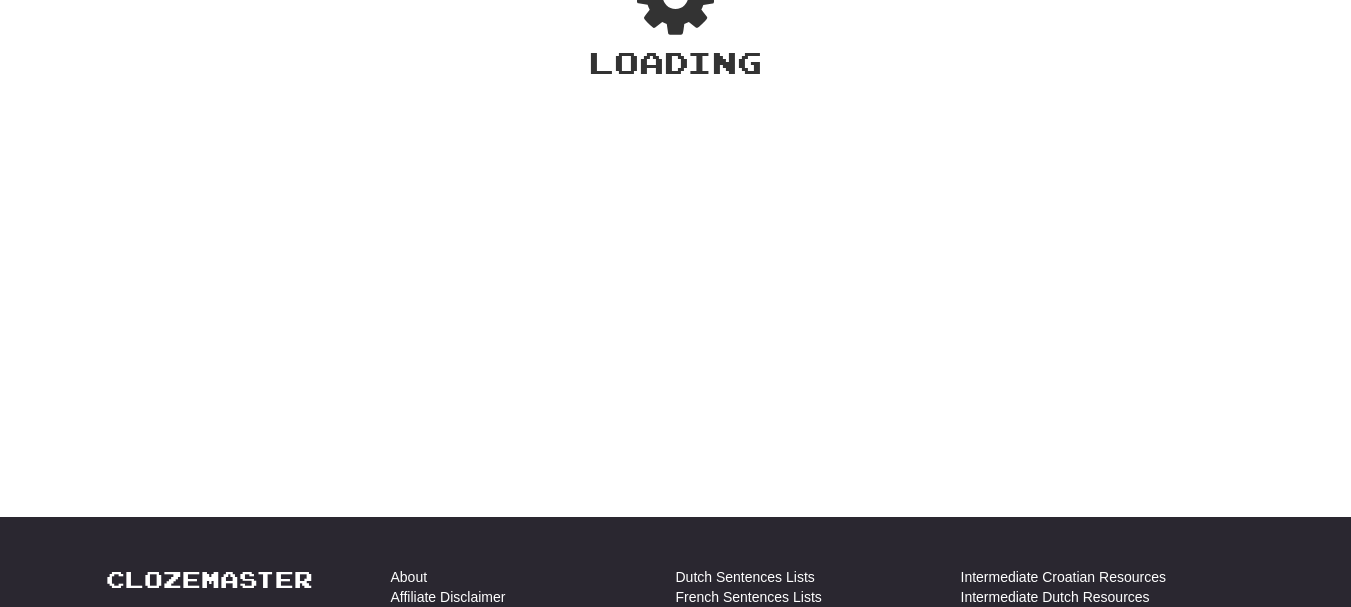 scroll, scrollTop: 100, scrollLeft: 0, axis: vertical 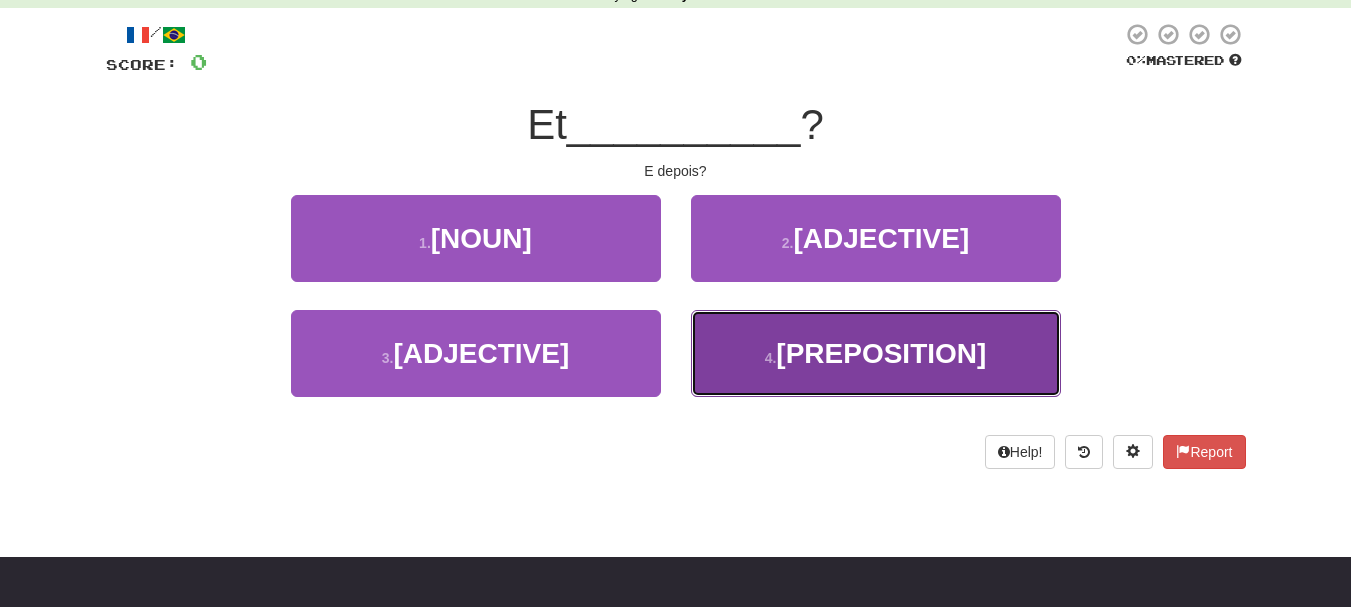 click on "4 .  après" at bounding box center (476, 238) 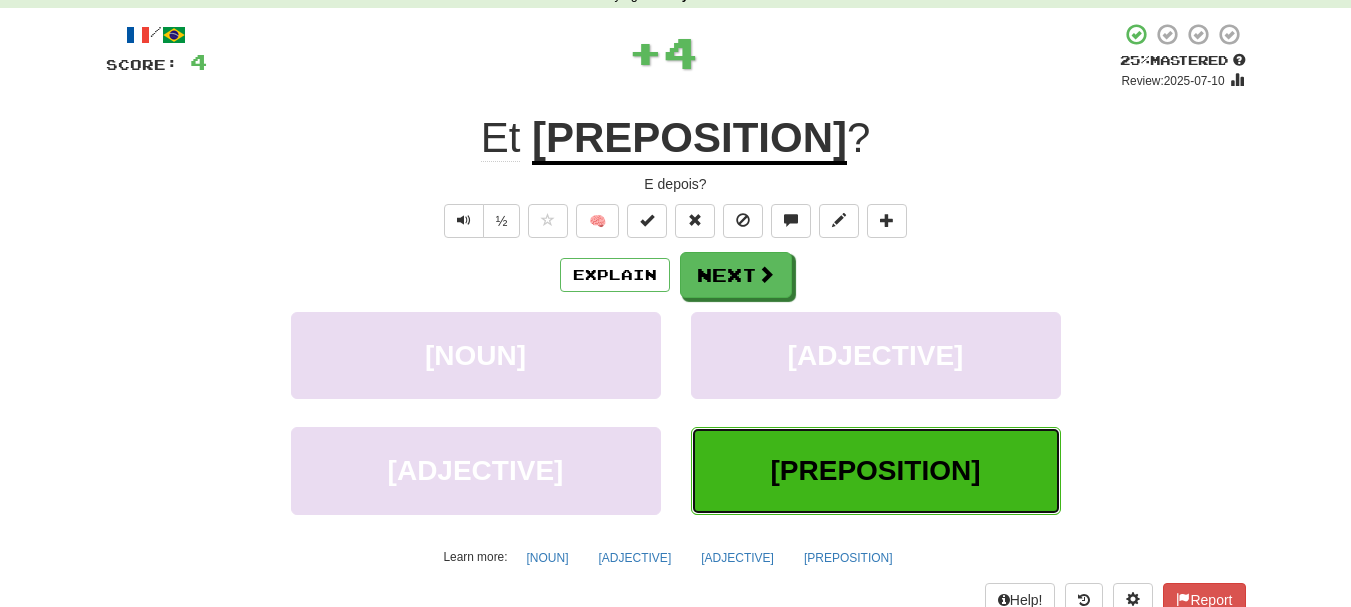 scroll, scrollTop: 0, scrollLeft: 0, axis: both 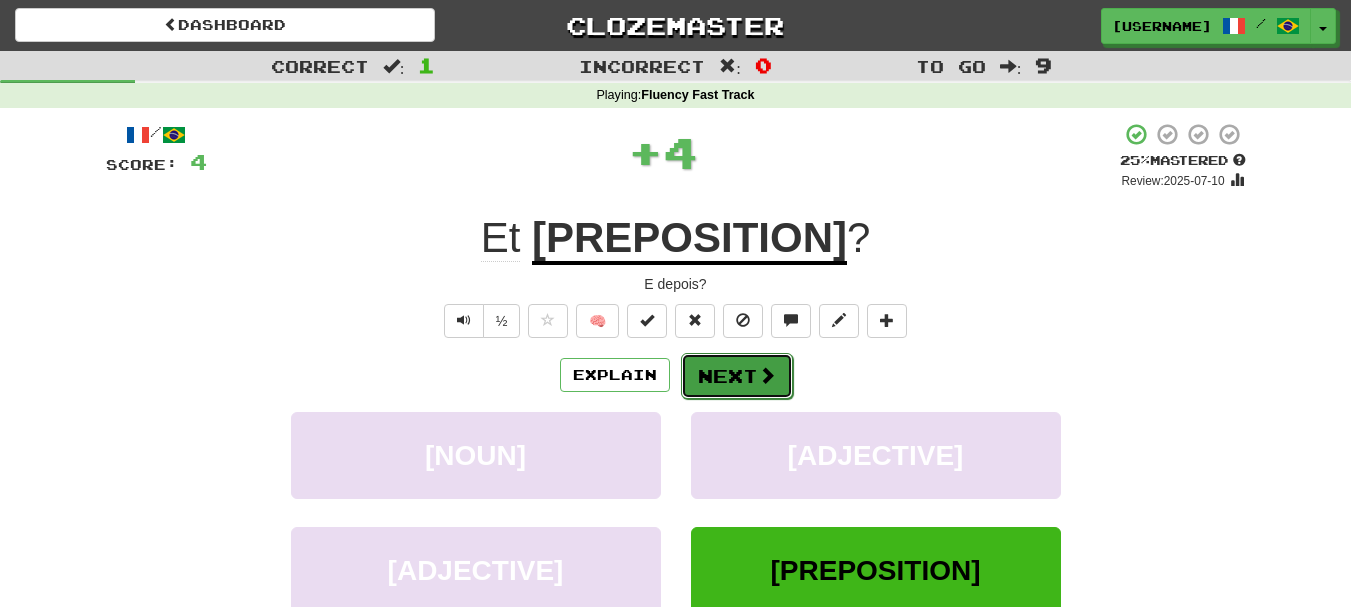 click on "Next" at bounding box center (737, 376) 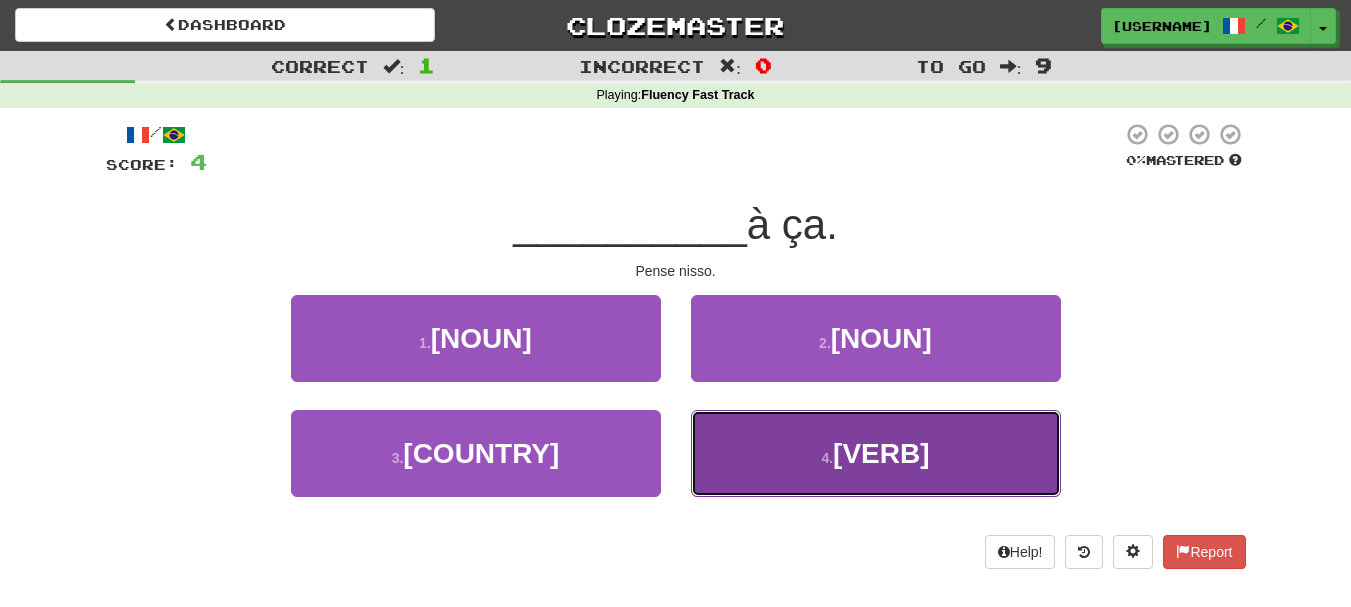 click on "4 .  Pense" at bounding box center (476, 338) 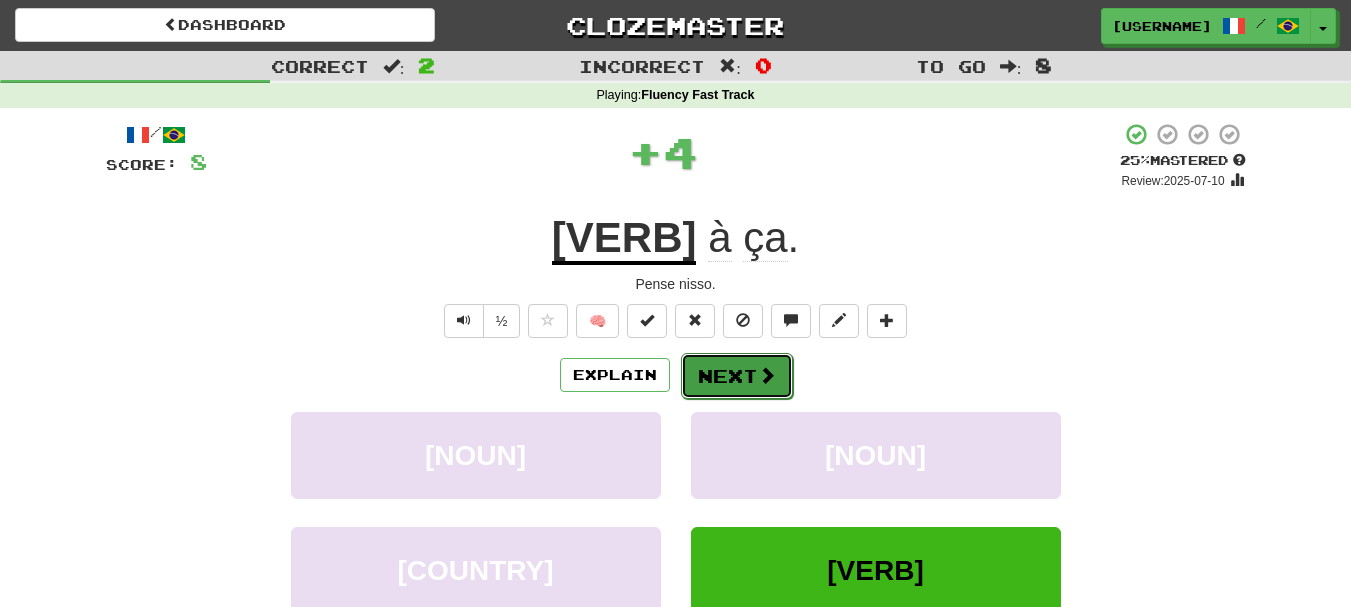 click on "Next" at bounding box center [737, 376] 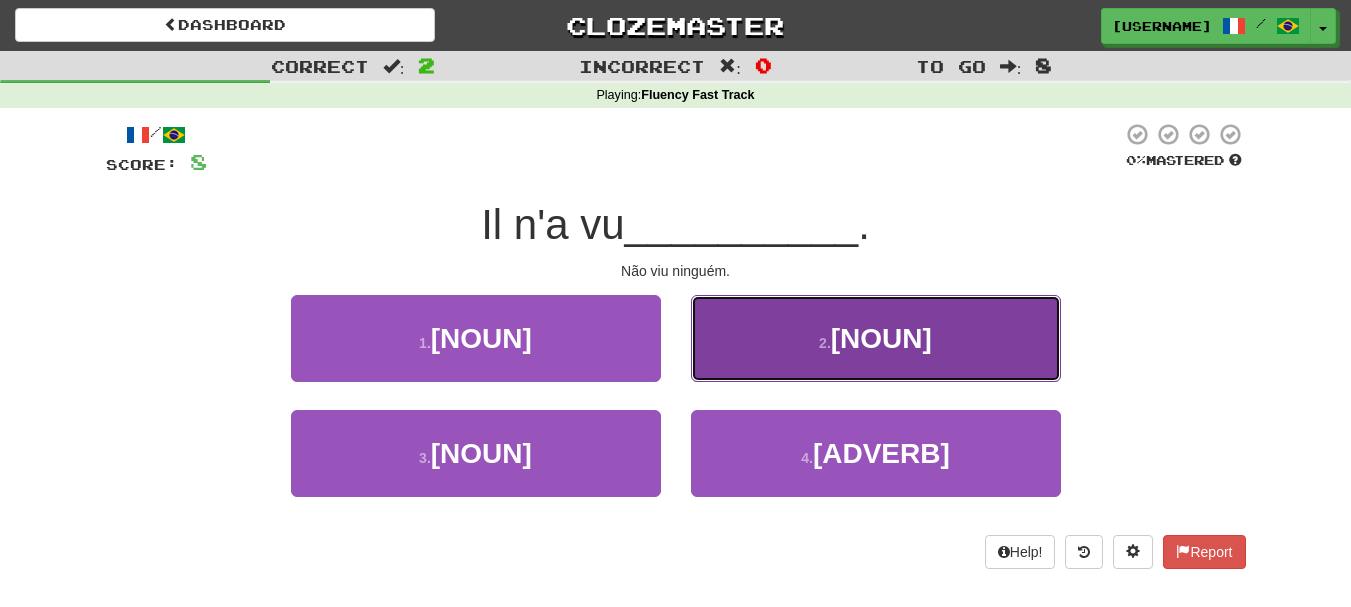 click on "2 .  personne" at bounding box center [476, 338] 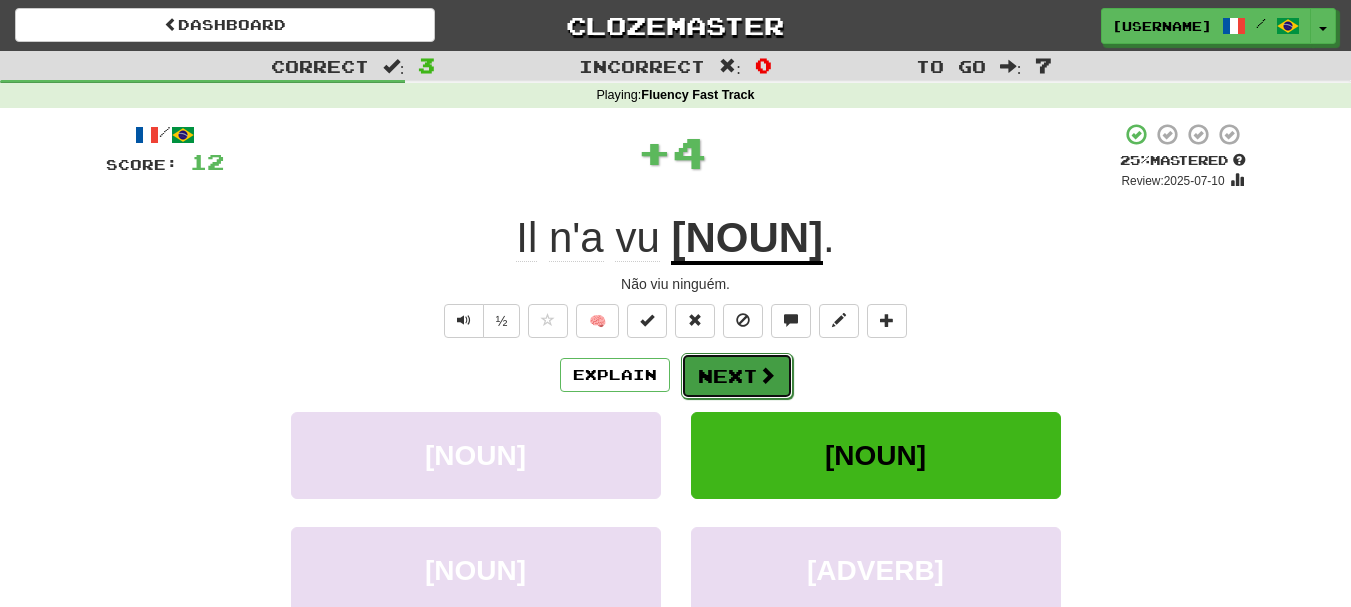 click on "Next" at bounding box center [737, 376] 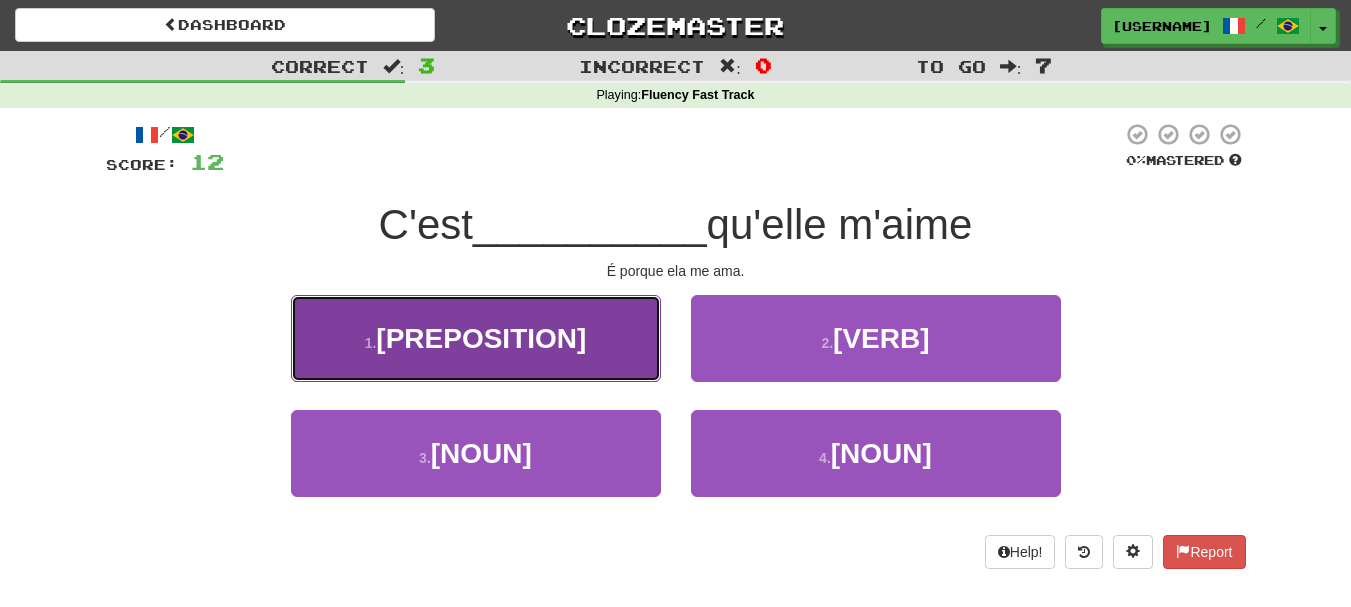 click on "parce" at bounding box center (481, 338) 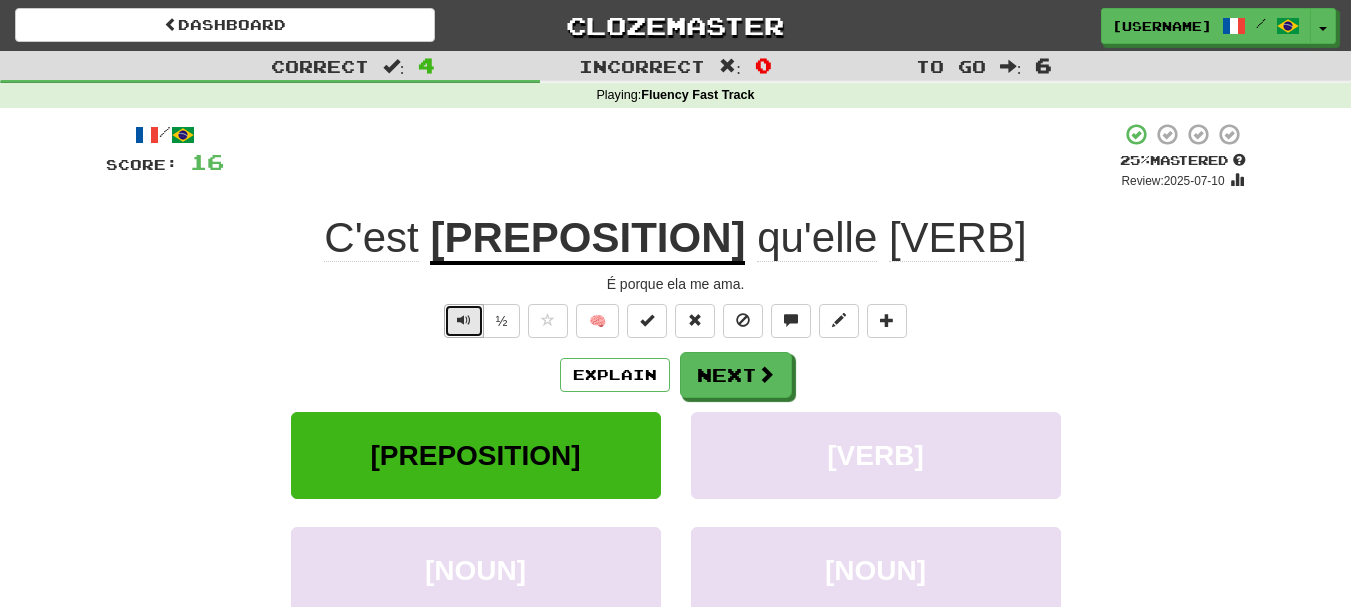 click at bounding box center (464, 321) 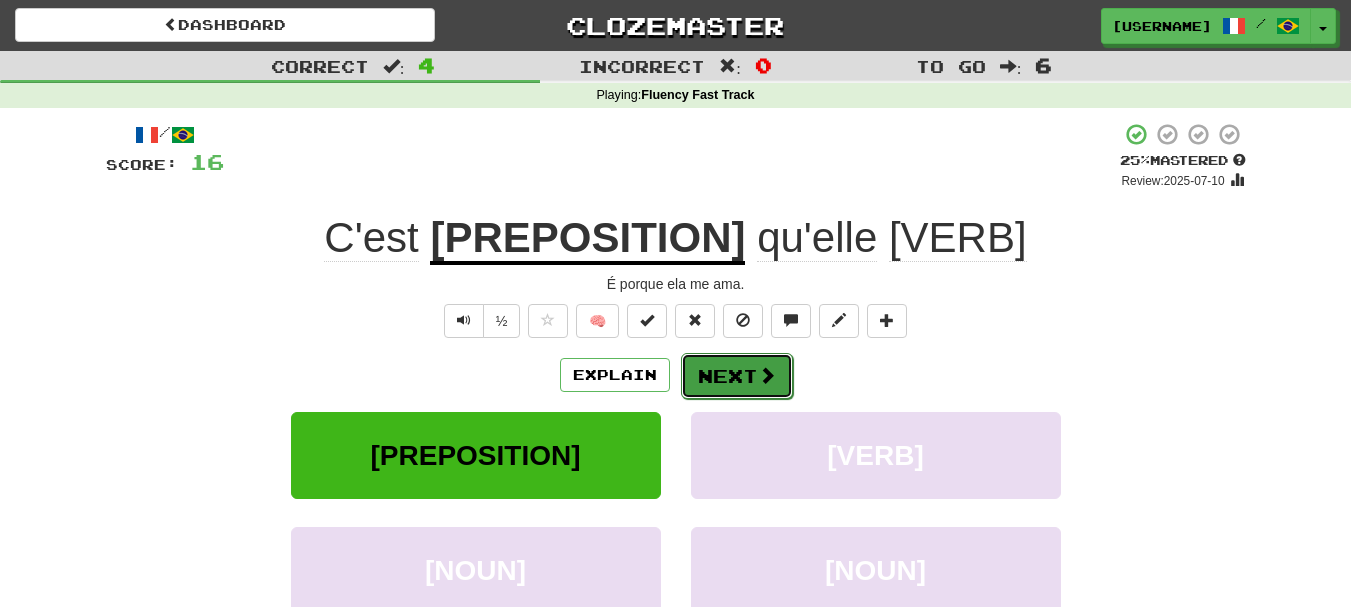click on "Next" at bounding box center [737, 376] 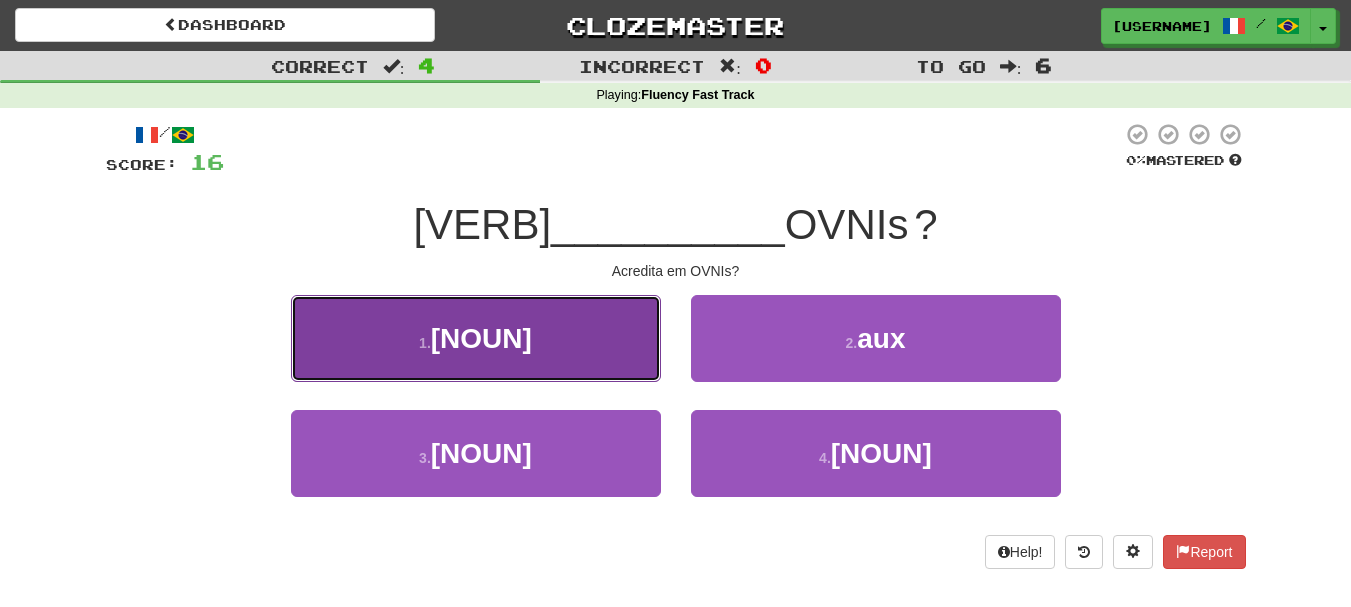 click on "1 .  épées" at bounding box center [476, 338] 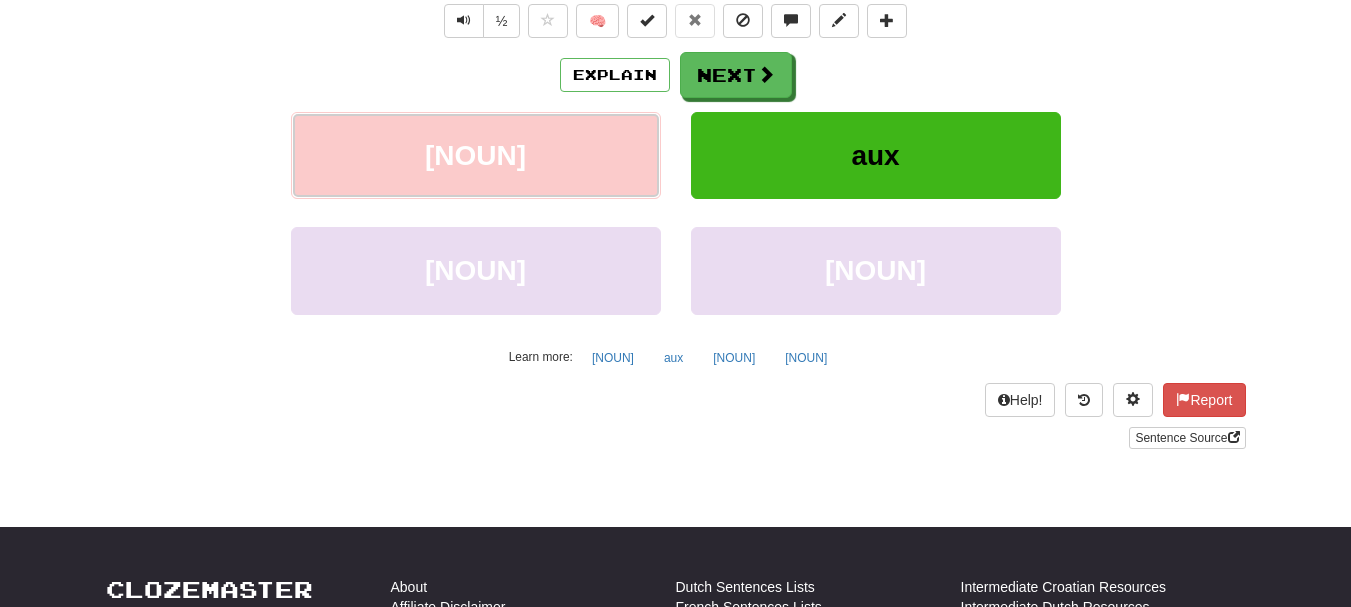 scroll, scrollTop: 100, scrollLeft: 0, axis: vertical 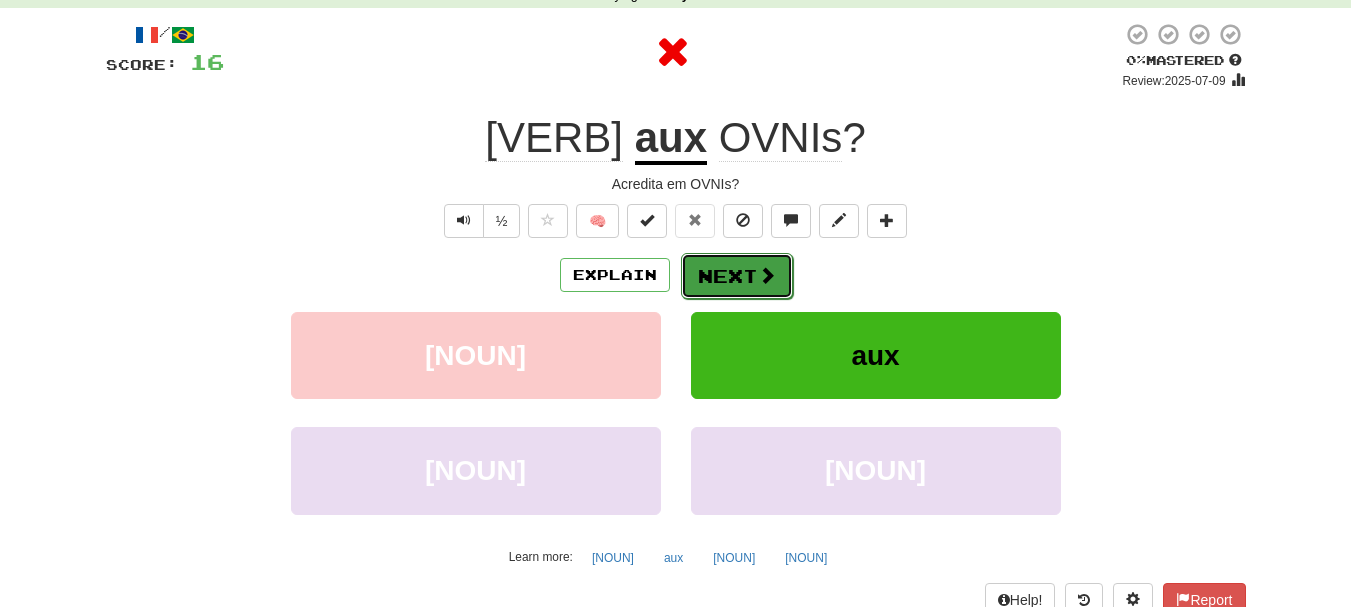 click on "Next" at bounding box center (737, 276) 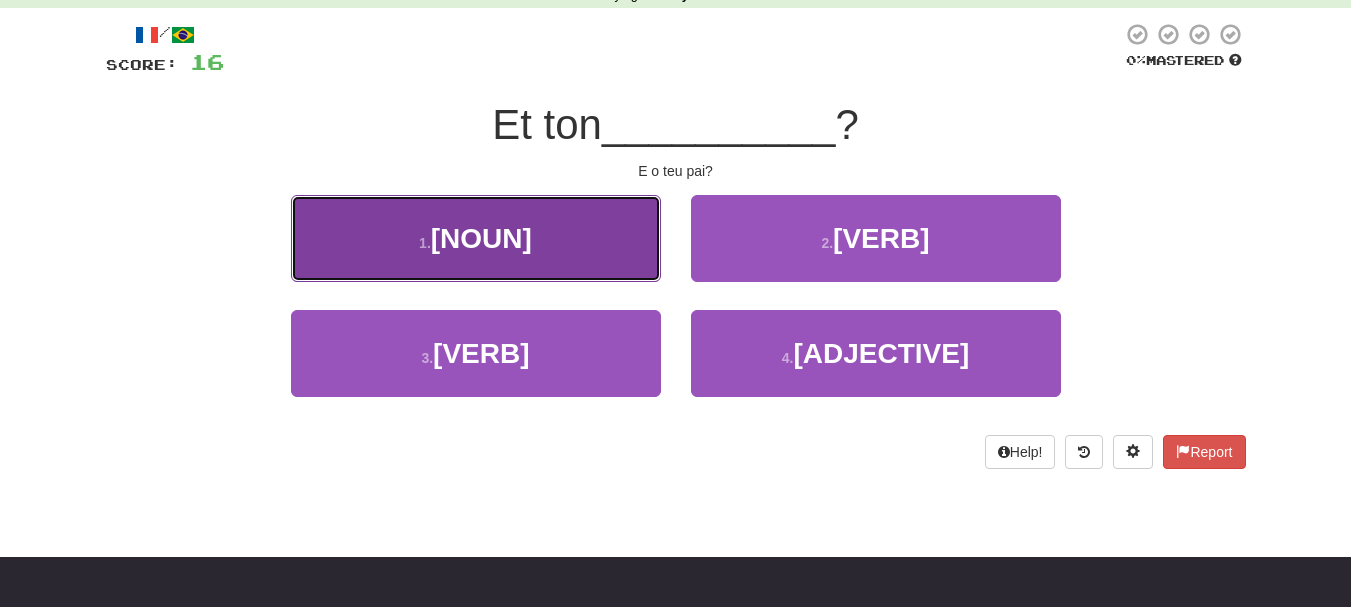 click on "1 .  père" at bounding box center [476, 238] 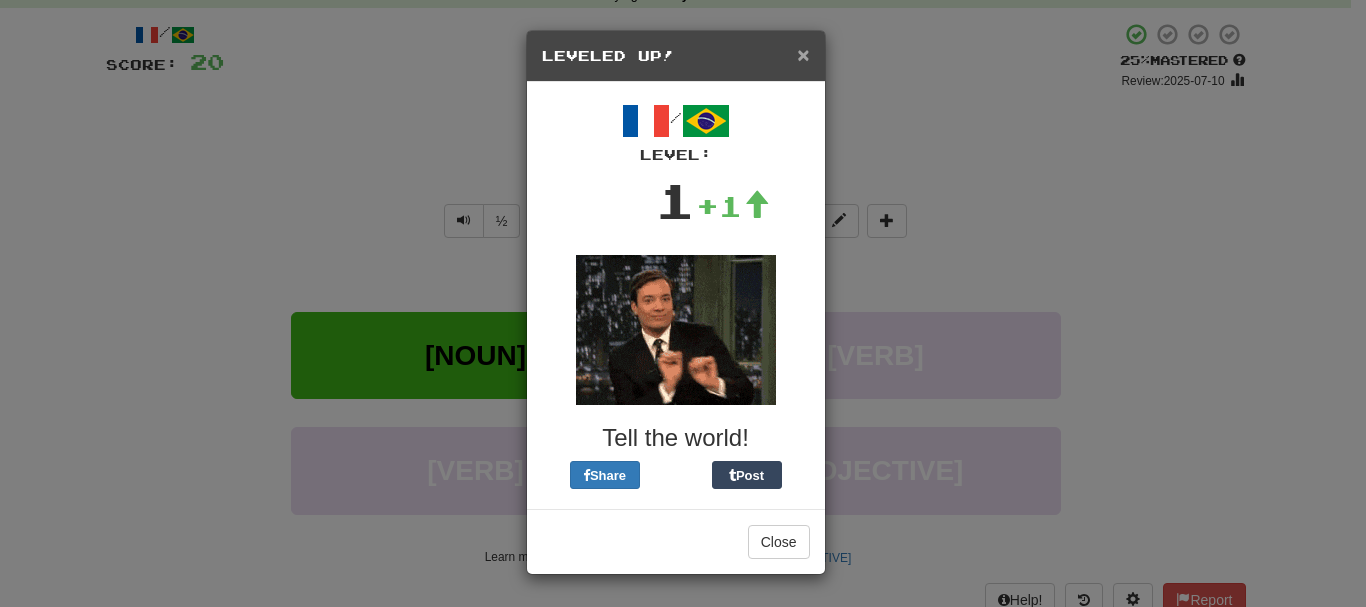 click on "×" at bounding box center (803, 54) 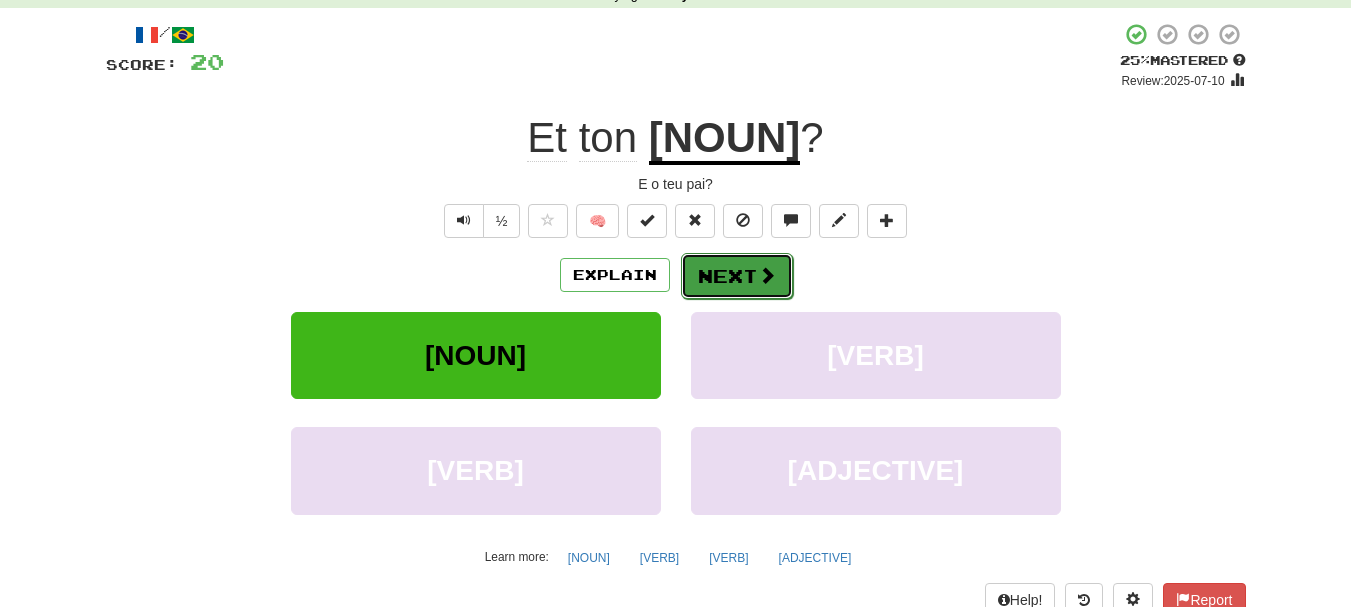 click on "Next" at bounding box center (737, 276) 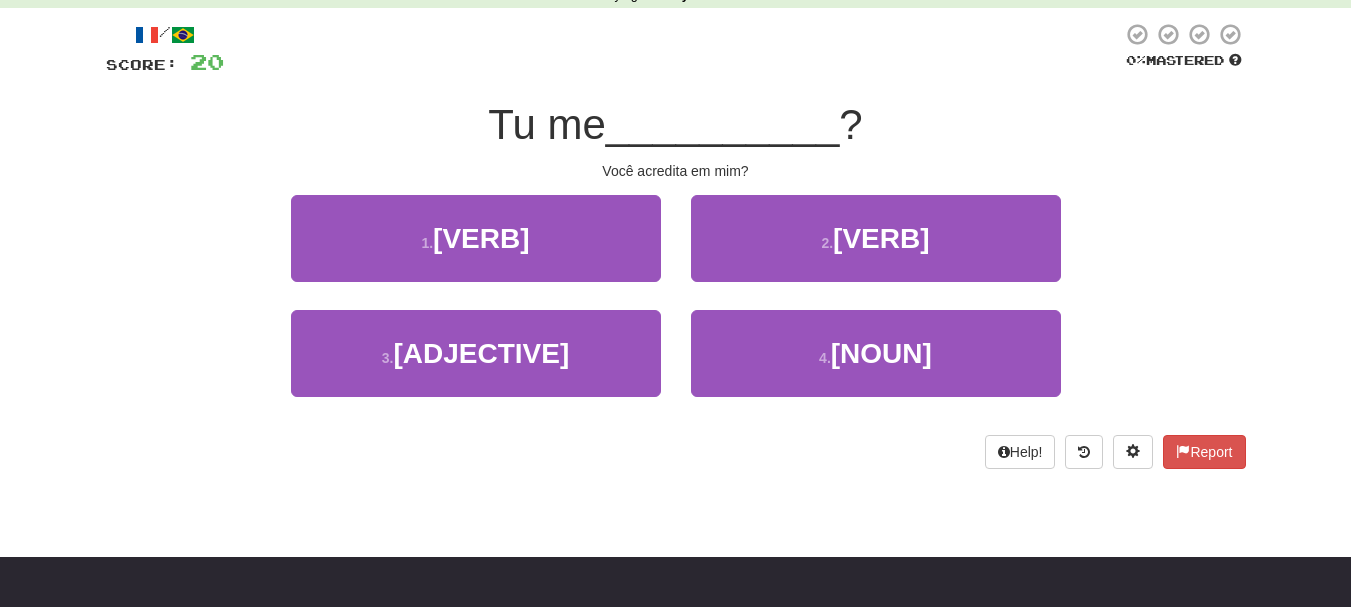 drag, startPoint x: 471, startPoint y: 121, endPoint x: 607, endPoint y: 127, distance: 136.1323 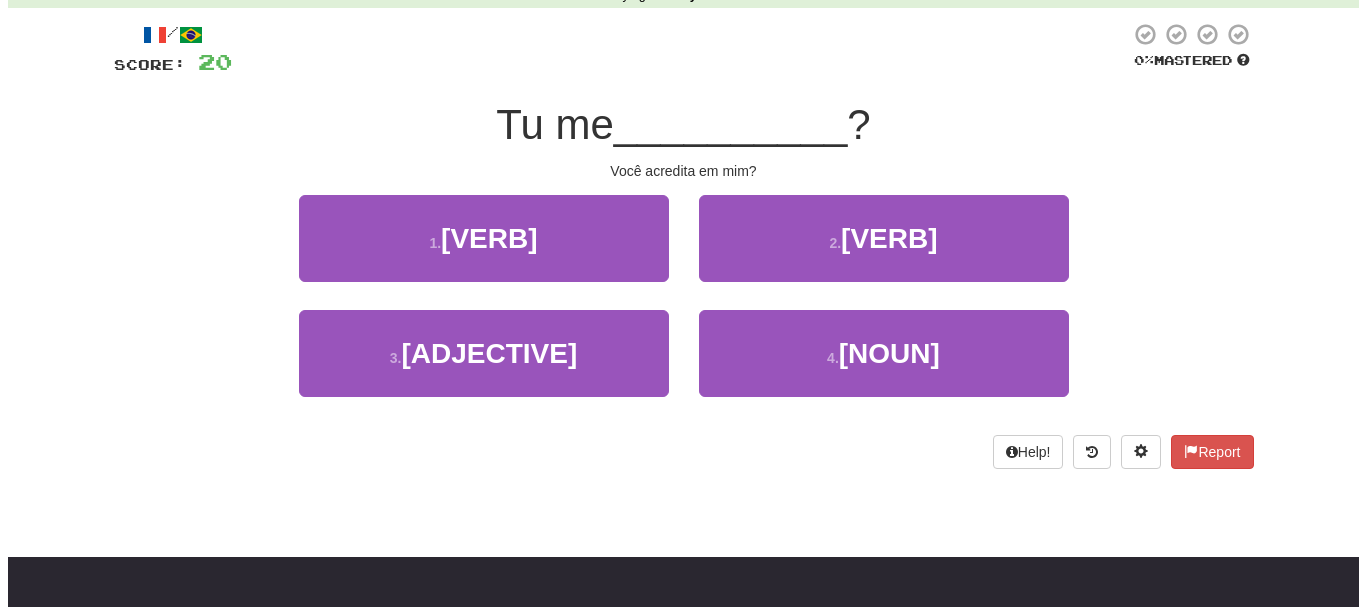 scroll, scrollTop: 0, scrollLeft: 0, axis: both 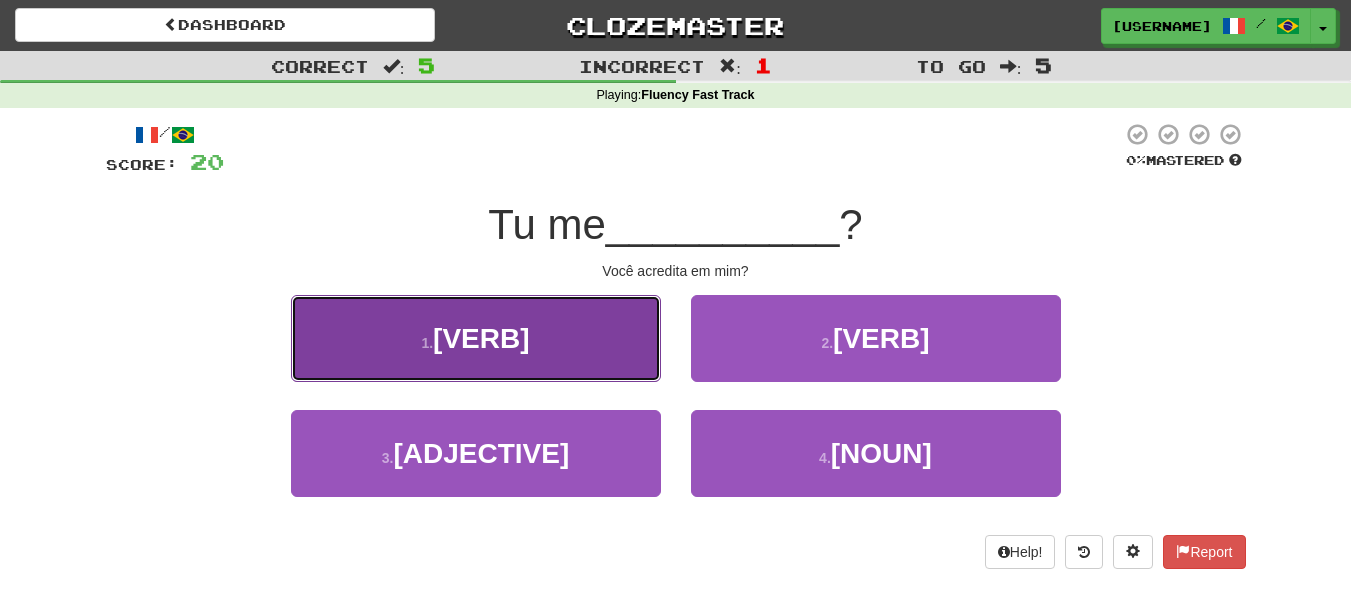 click on "1 .  lié" at bounding box center [476, 338] 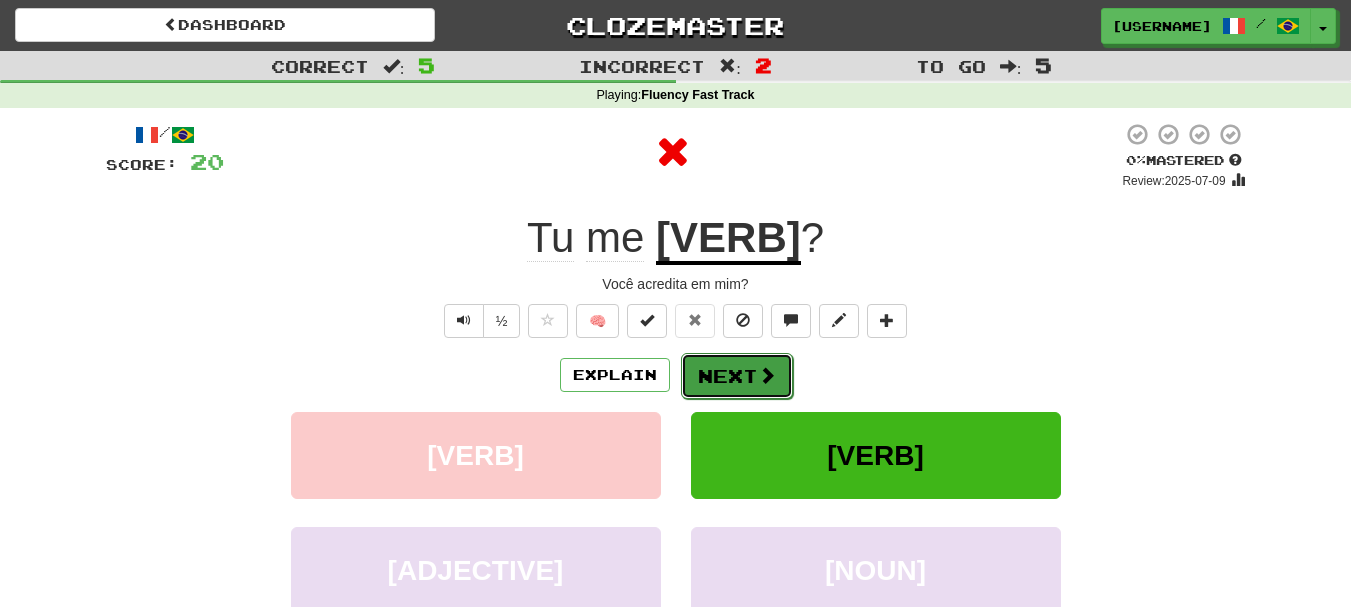 click on "Next" at bounding box center (737, 376) 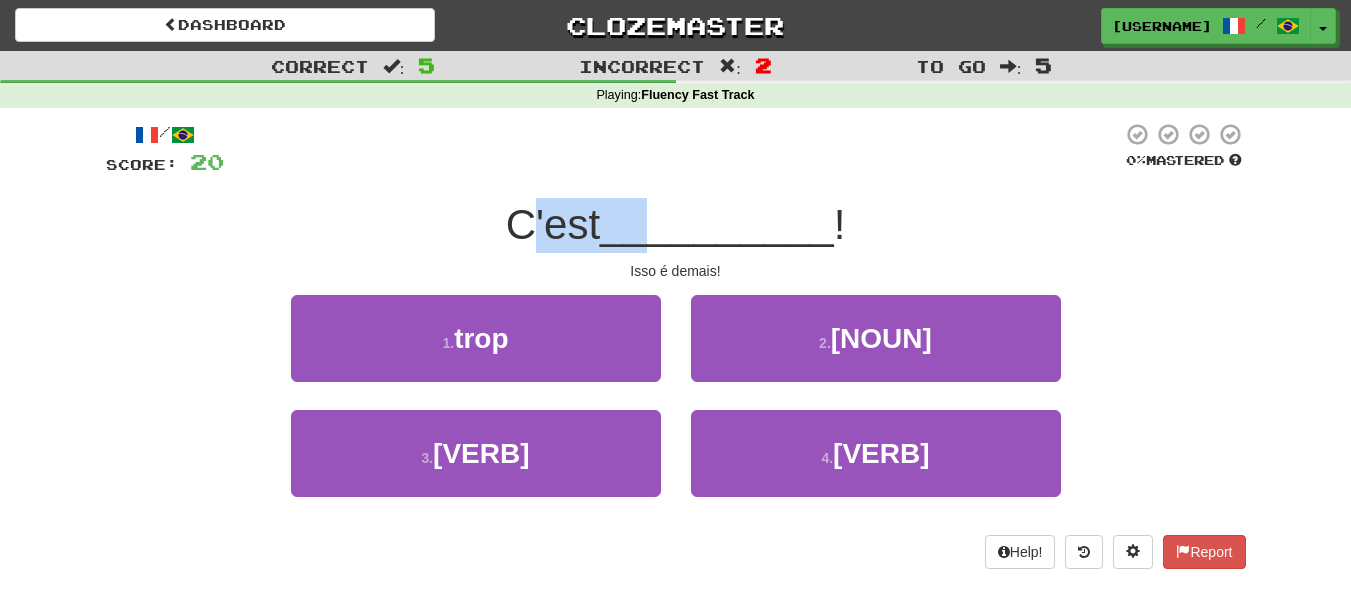drag, startPoint x: 513, startPoint y: 215, endPoint x: 638, endPoint y: 214, distance: 125.004 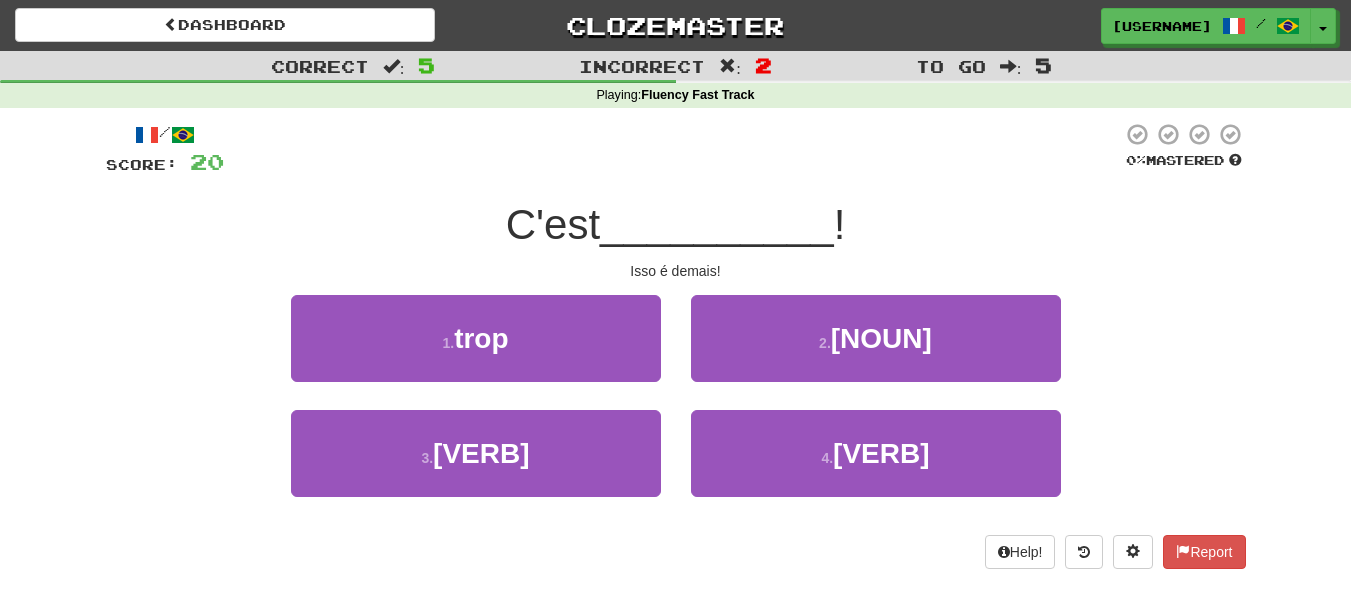 click on "Isso é demais!" at bounding box center (676, 271) 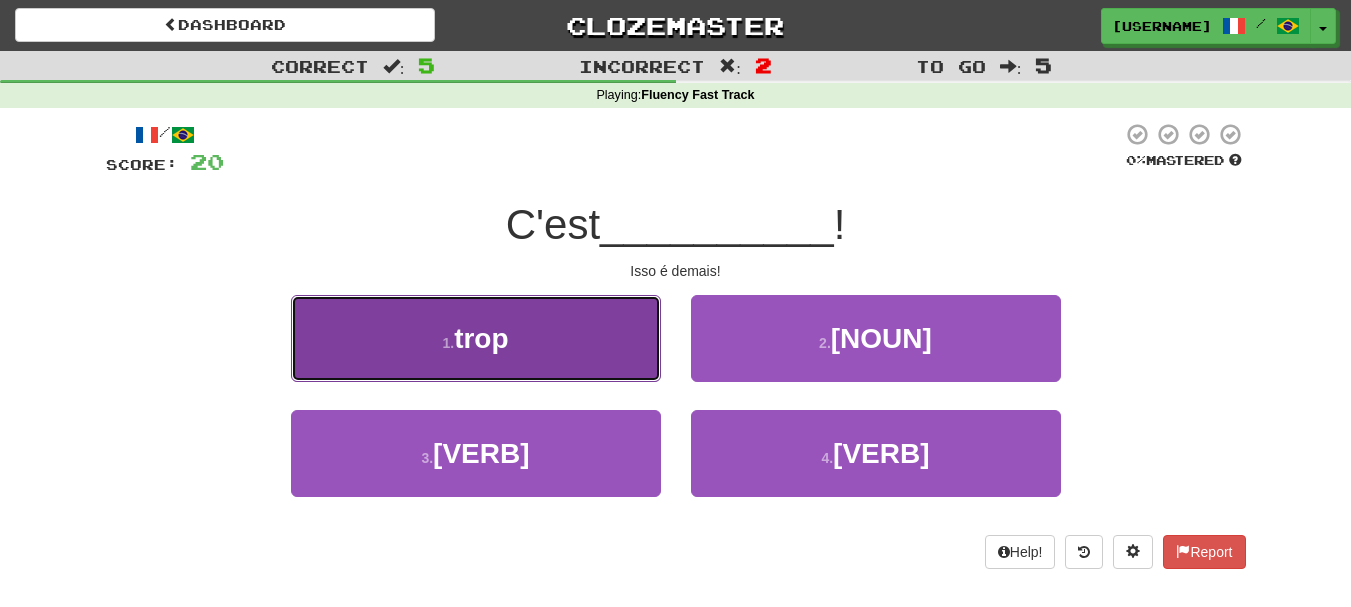 click on "1 .  trop" at bounding box center [476, 338] 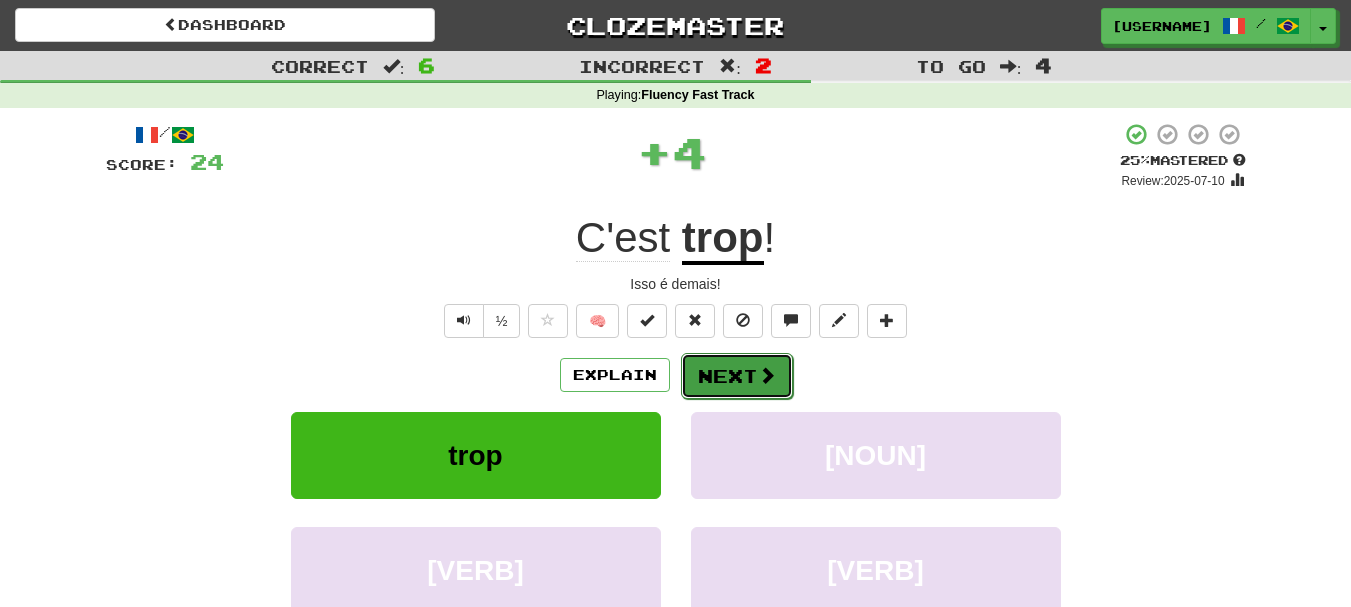 click at bounding box center (767, 375) 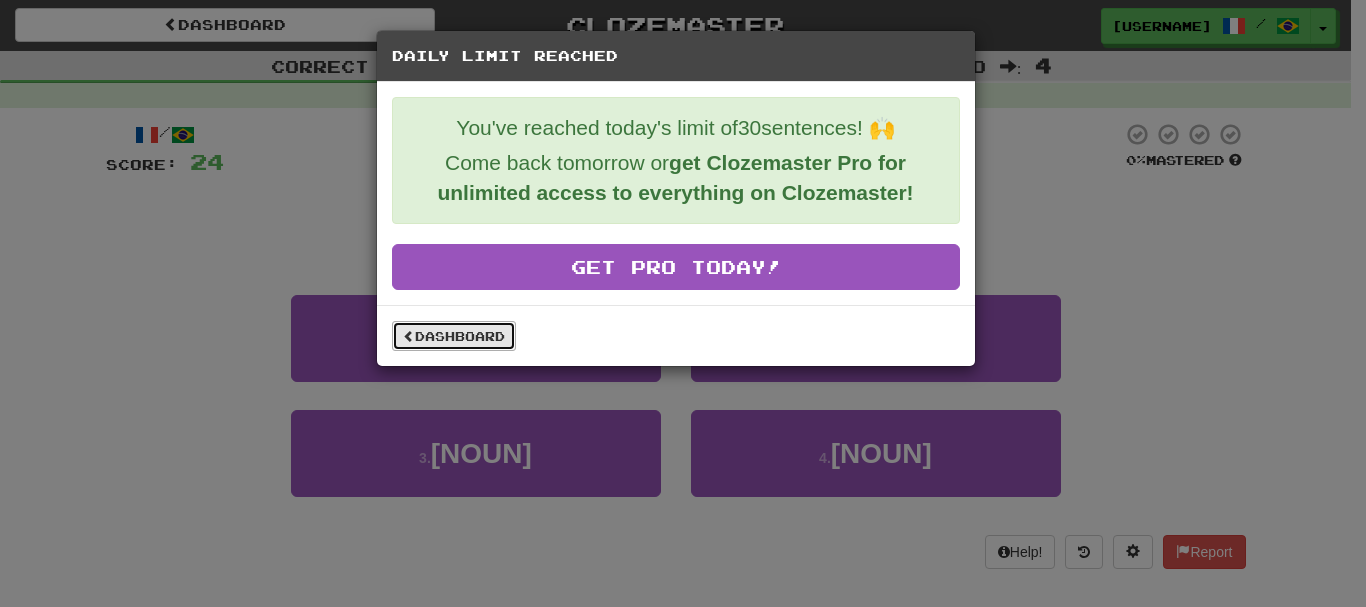 click on "Dashboard" at bounding box center [454, 336] 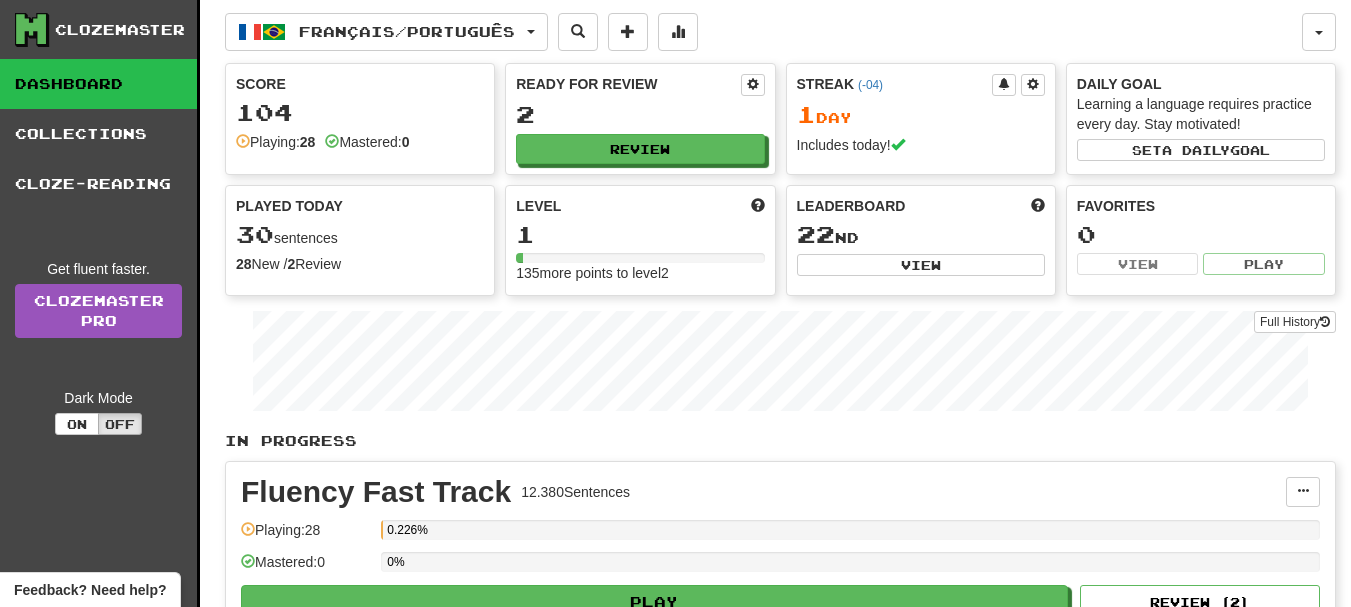 scroll, scrollTop: 0, scrollLeft: 0, axis: both 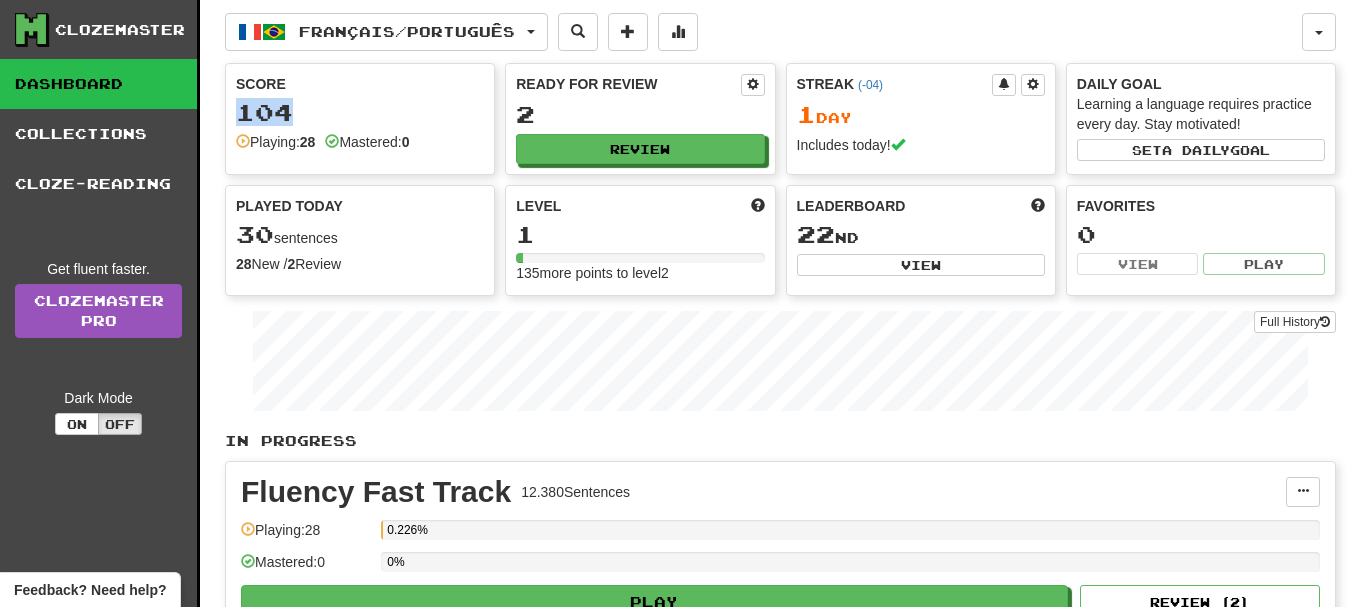 drag, startPoint x: 259, startPoint y: 115, endPoint x: 323, endPoint y: 115, distance: 64 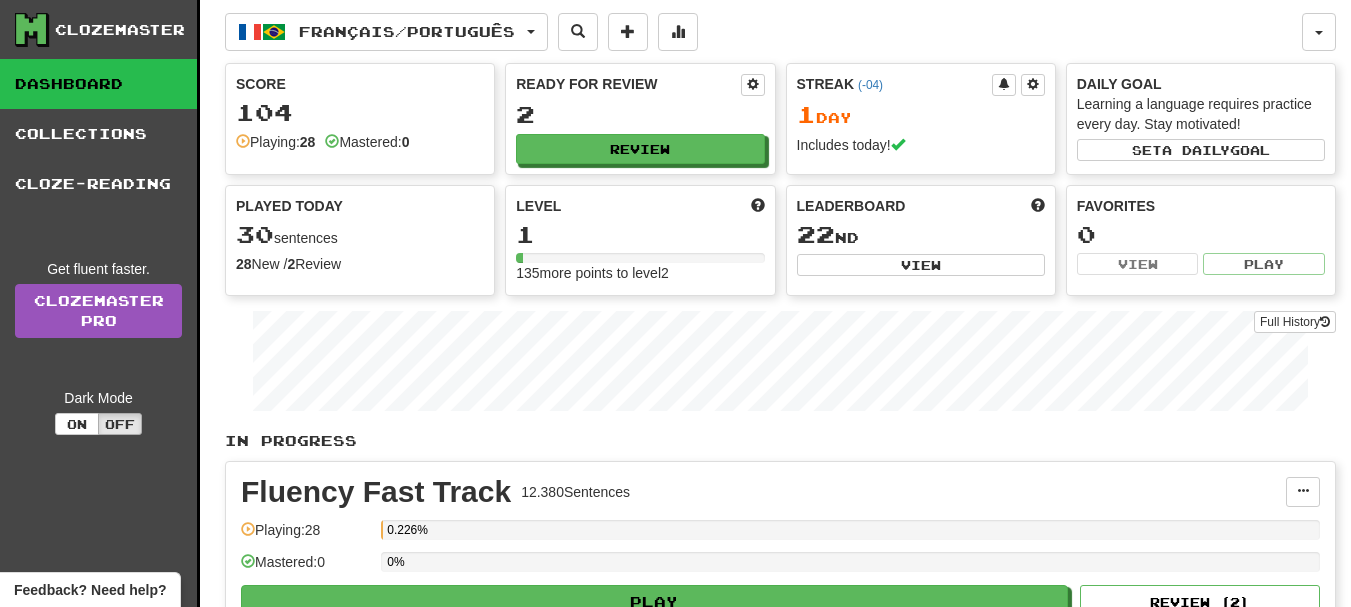 click on "Mastered:  0" at bounding box center (367, 142) 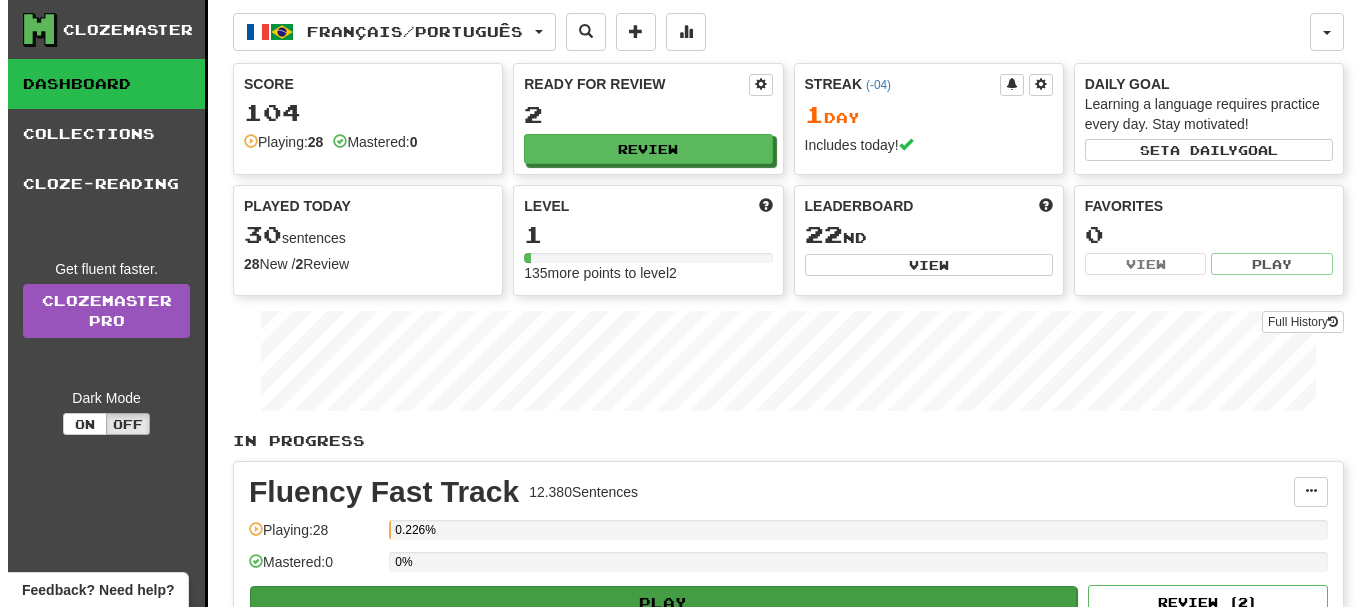 scroll, scrollTop: 300, scrollLeft: 0, axis: vertical 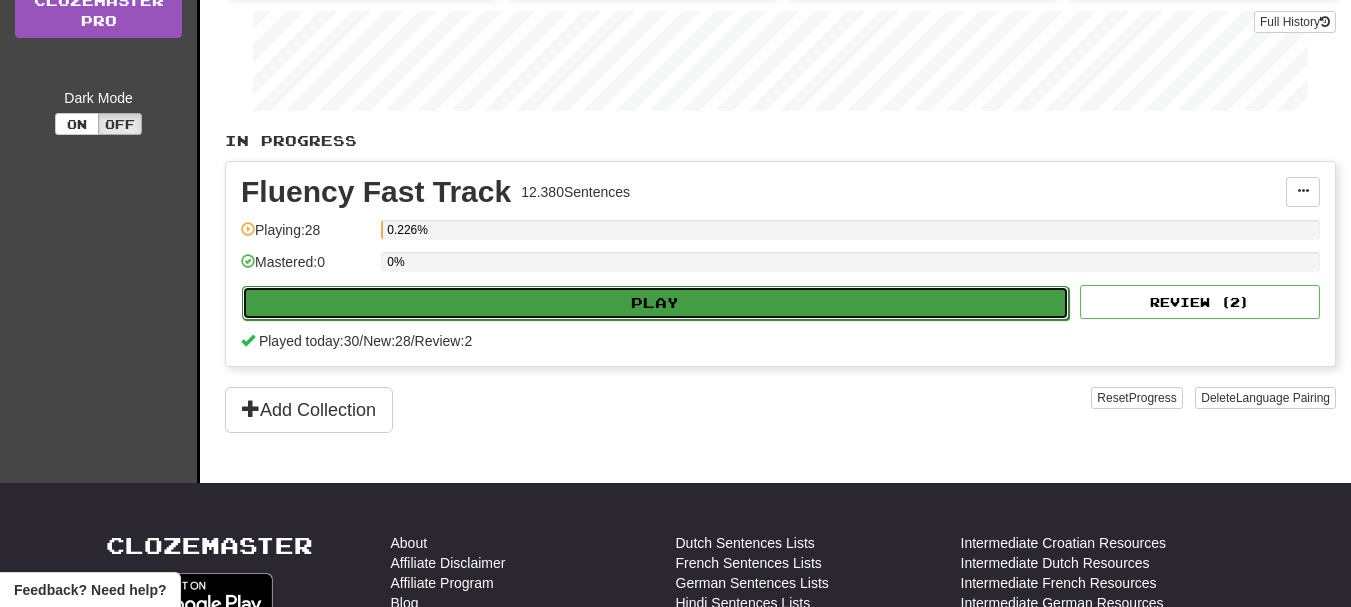 click on "Play" at bounding box center (655, 303) 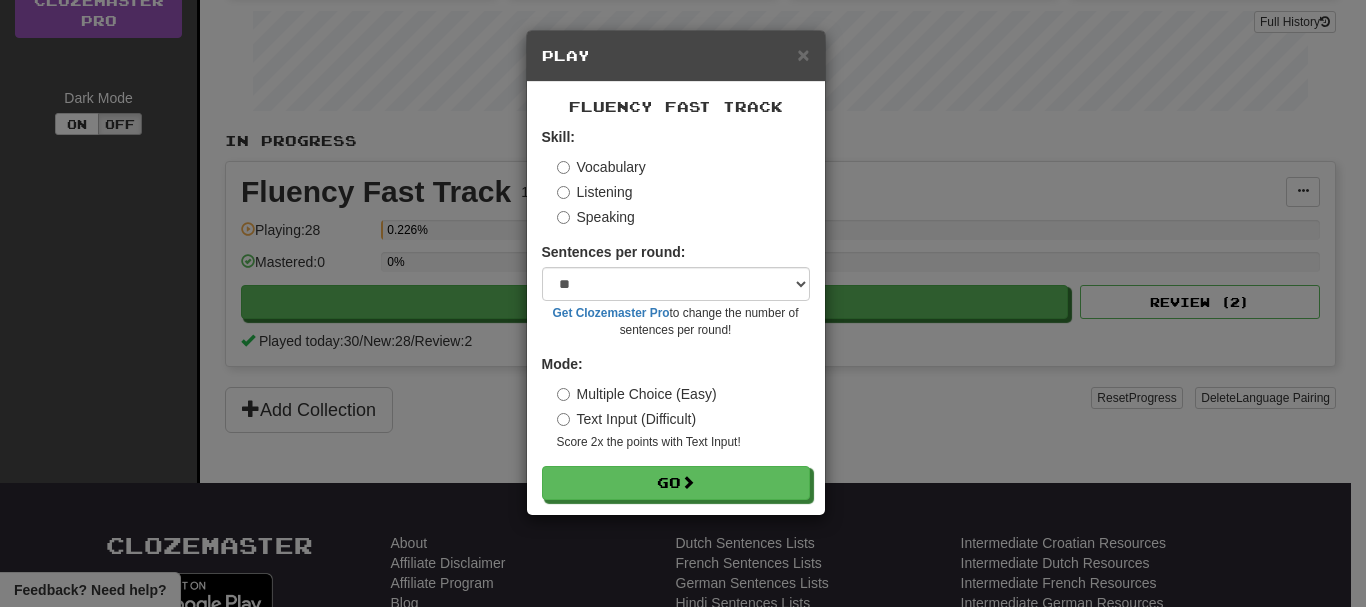 click on "Text Input (Difficult)" at bounding box center (601, 167) 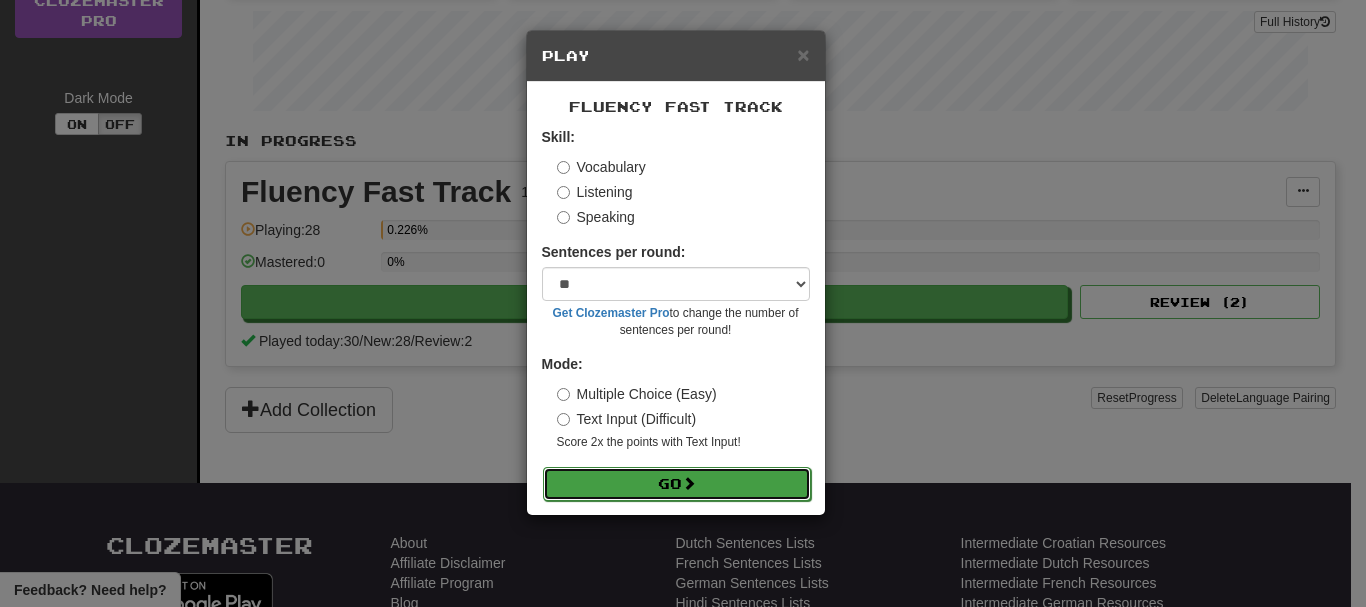click on "Go" at bounding box center (677, 484) 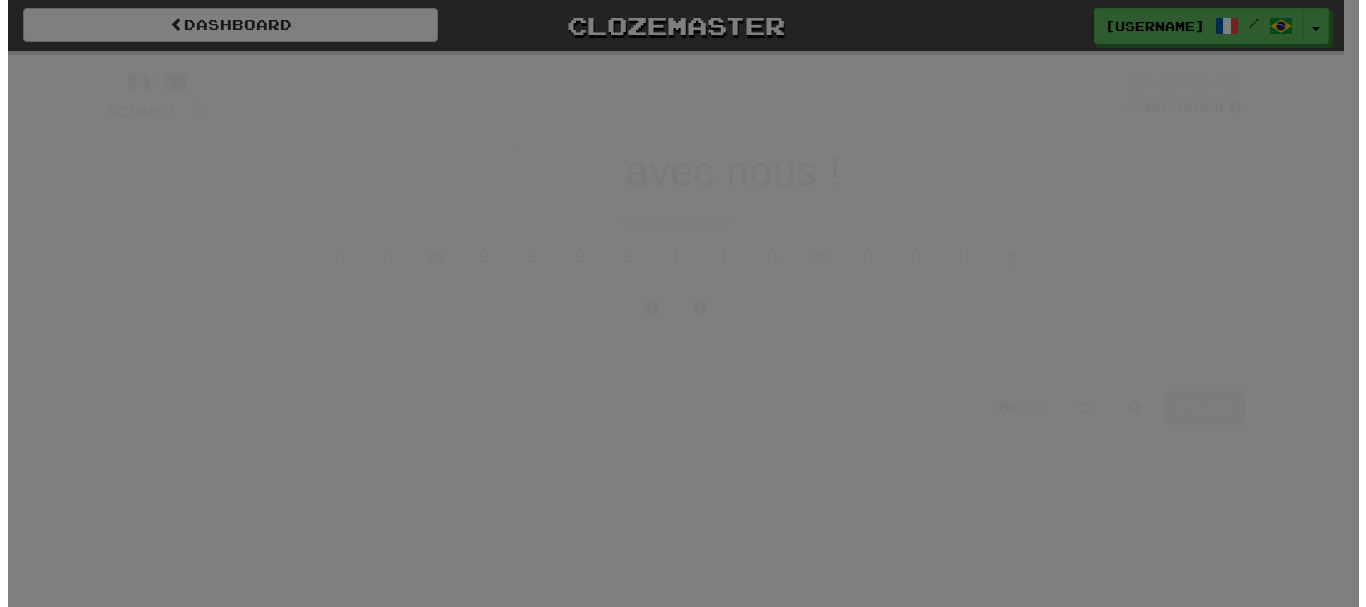 scroll, scrollTop: 0, scrollLeft: 0, axis: both 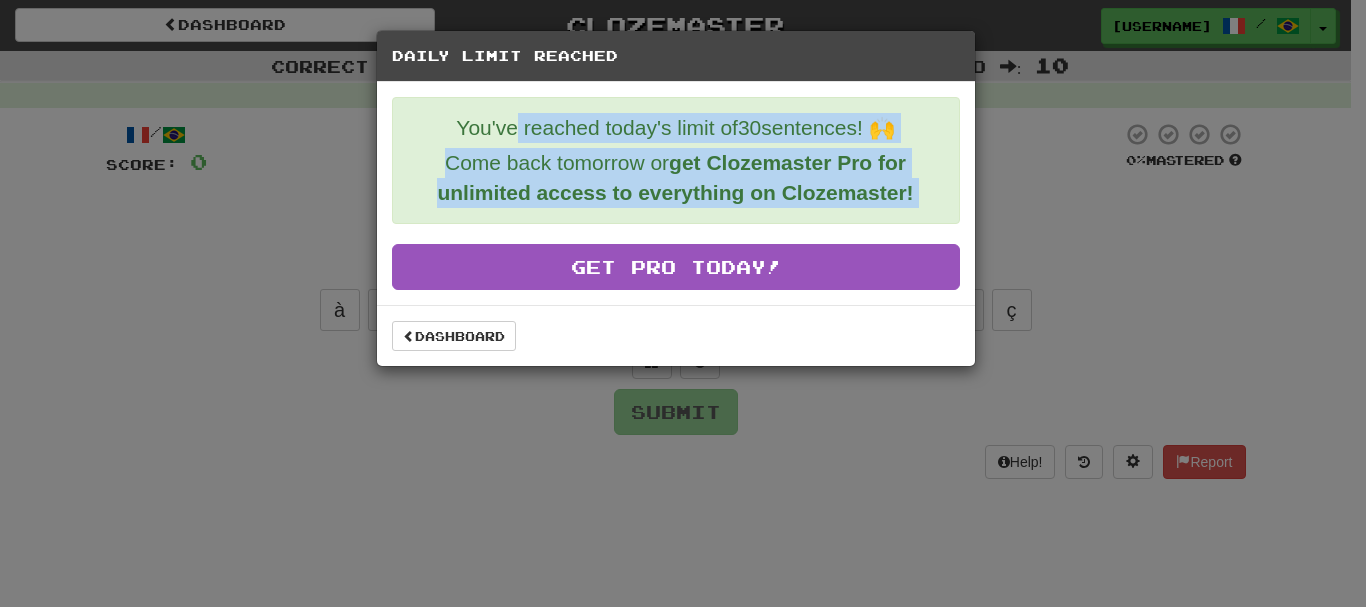 drag, startPoint x: 507, startPoint y: 136, endPoint x: 776, endPoint y: 231, distance: 285.28232 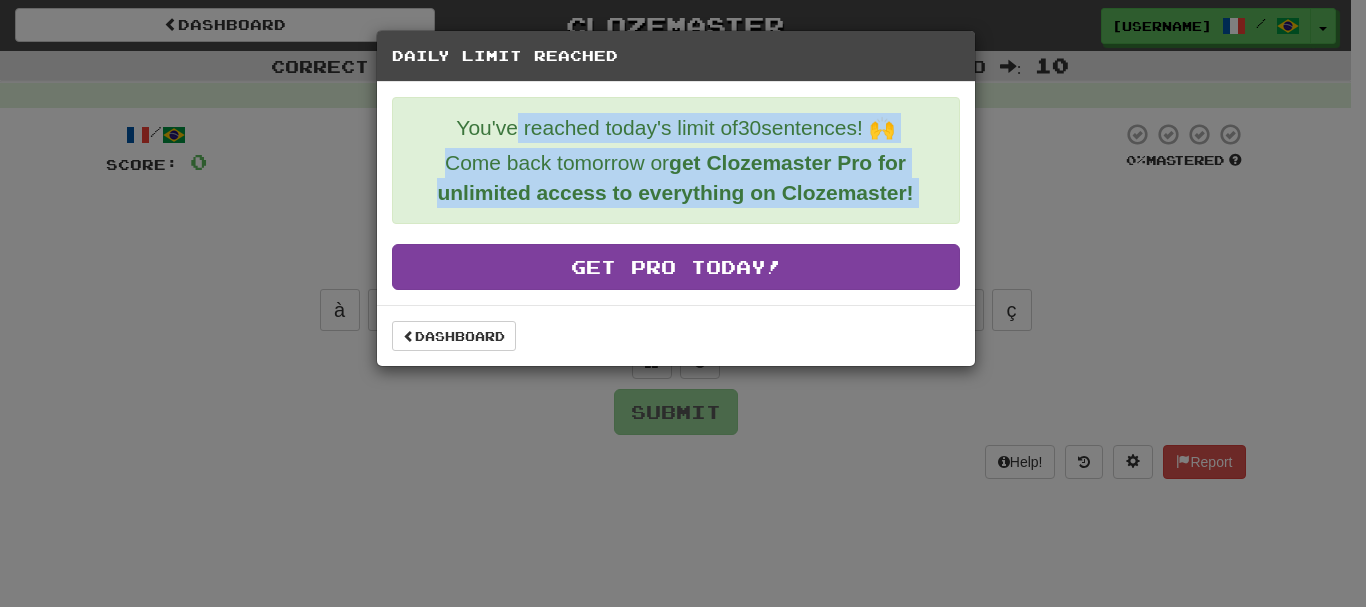 click on "Get Pro Today!" at bounding box center [676, 267] 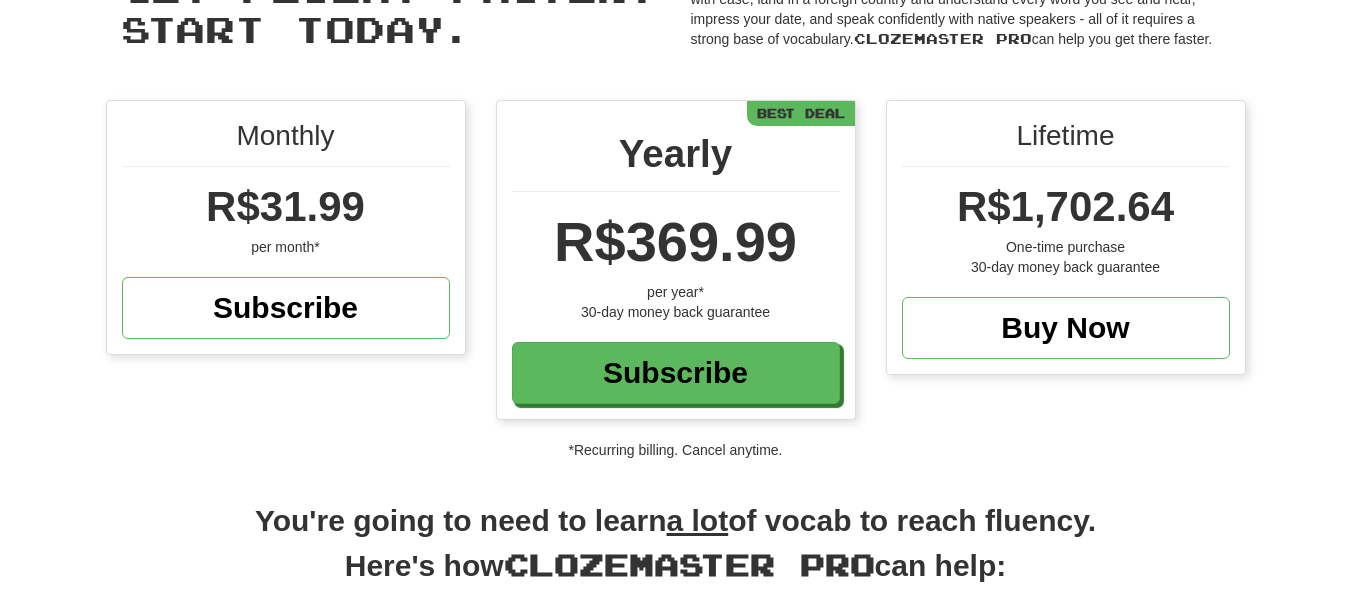scroll, scrollTop: 0, scrollLeft: 0, axis: both 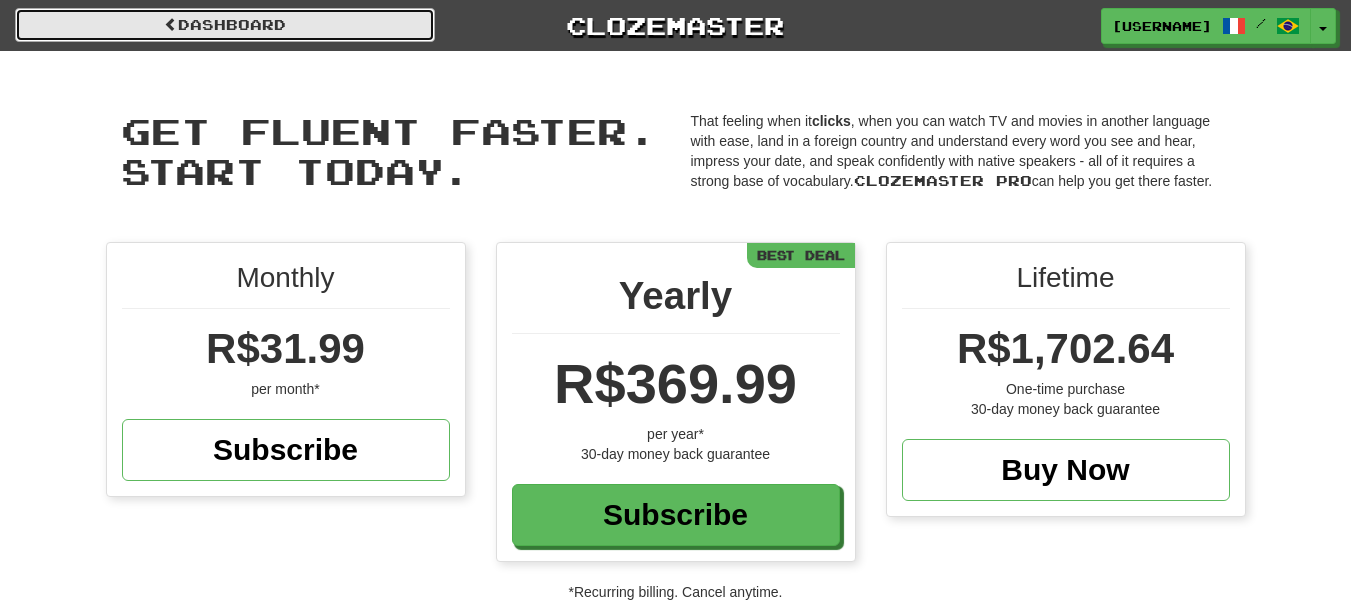 click on "Dashboard" at bounding box center (225, 25) 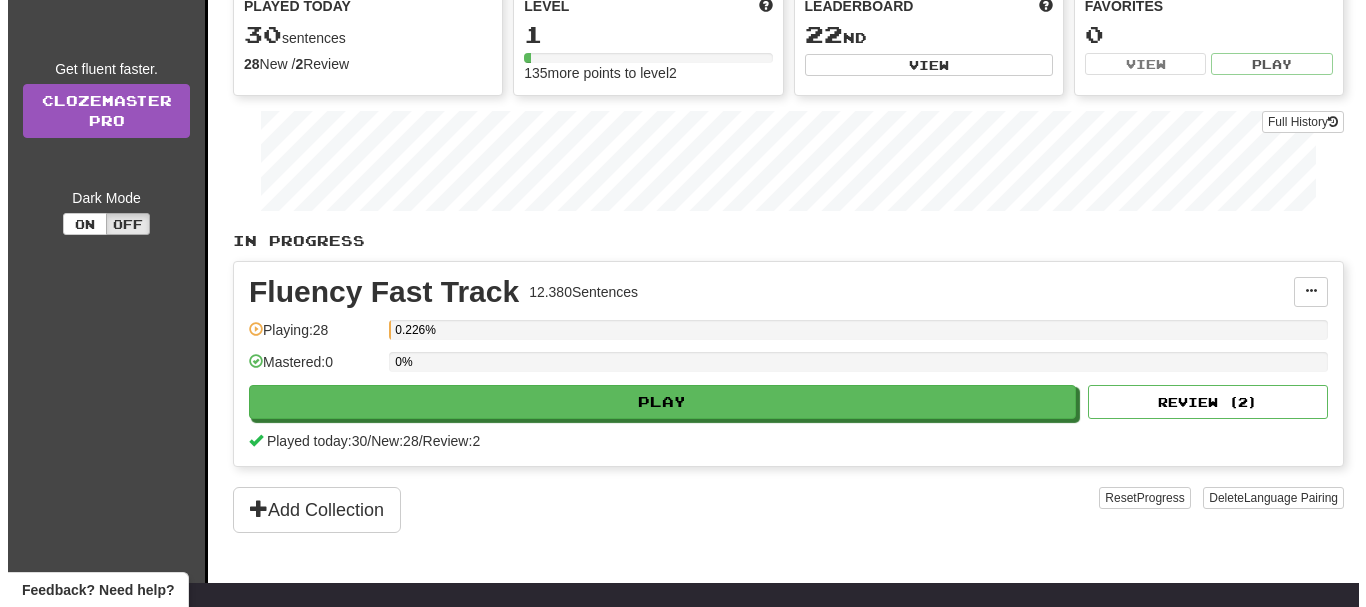 scroll, scrollTop: 0, scrollLeft: 0, axis: both 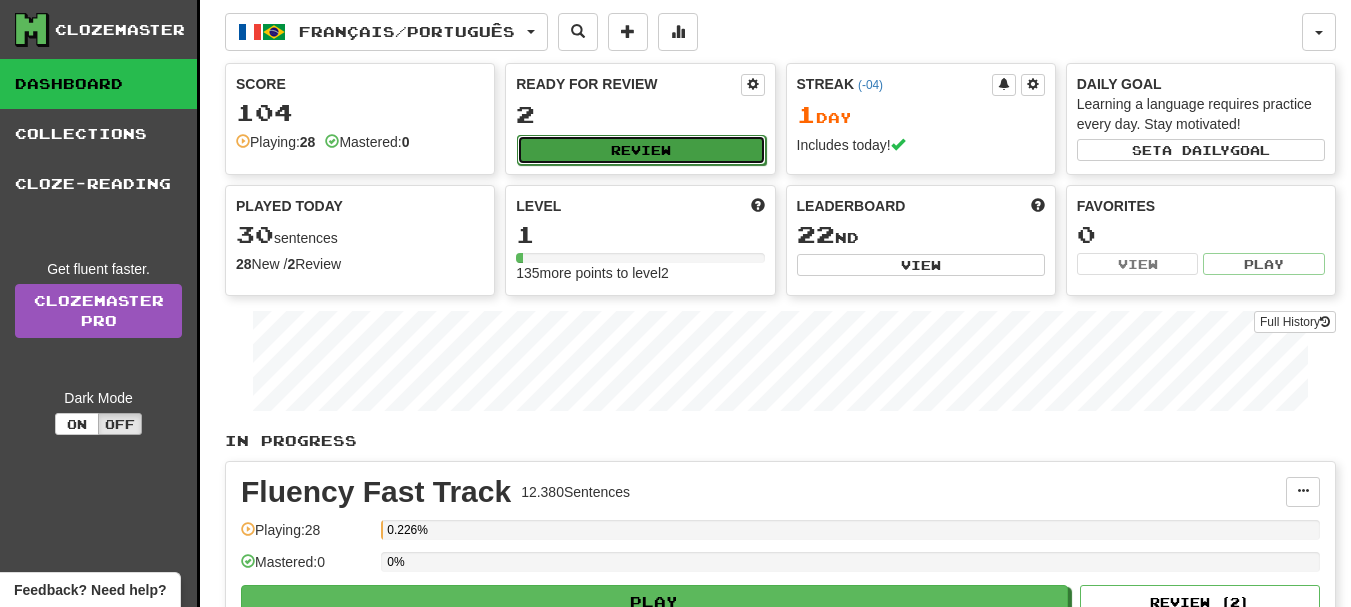 click on "Review" at bounding box center (641, 150) 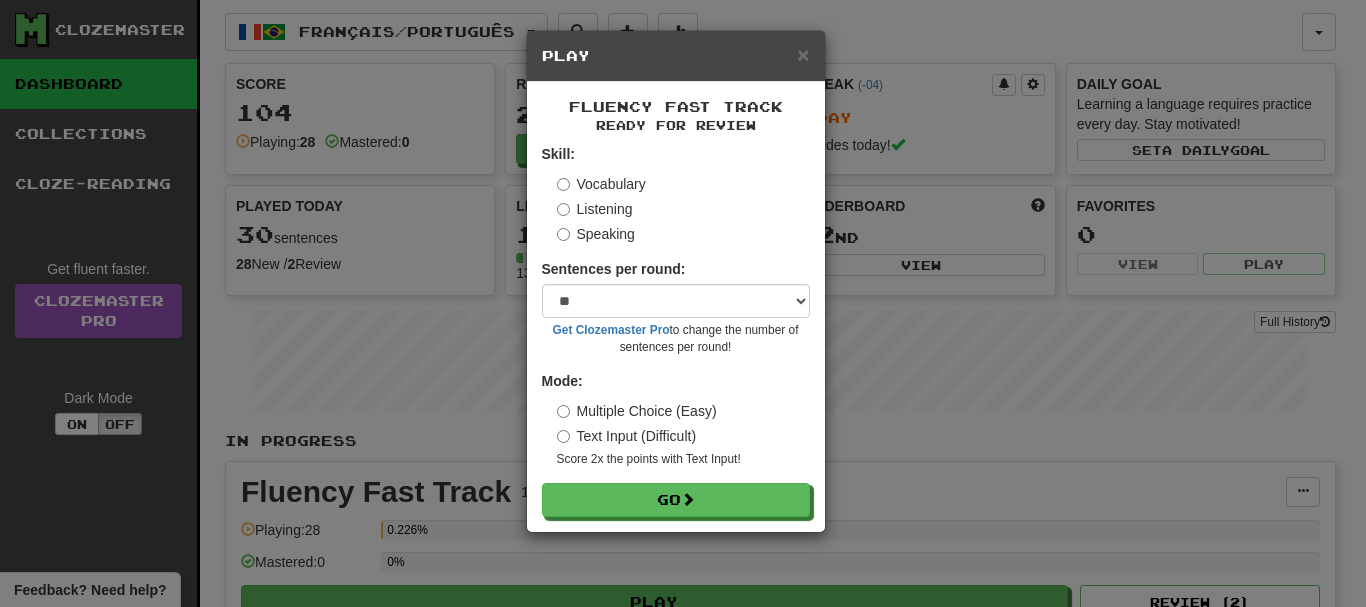 click on "Skill: Vocabulary Listening Speaking Sentences per round: * ** ** ** ** ** *** ******** Get Clozemaster Pro  to change the number of sentences per round! Mode: Multiple Choice (Easy) Text Input (Difficult) Score 2x the points with Text Input ! Go" at bounding box center (676, 330) 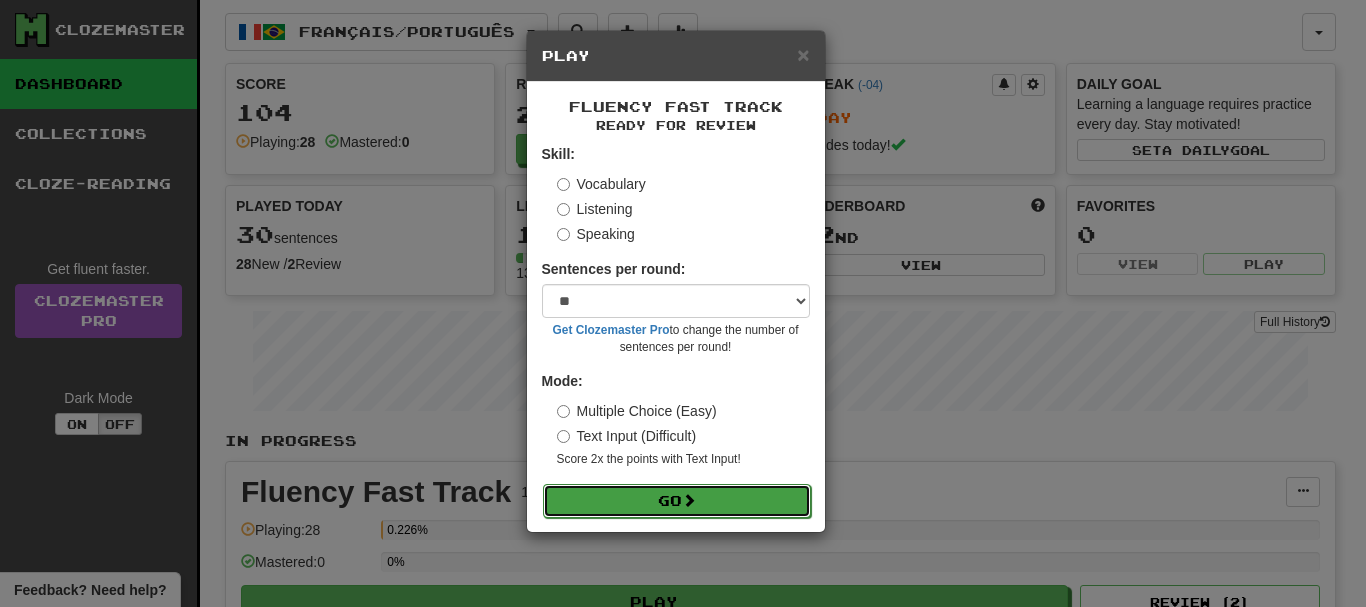 click on "Go" at bounding box center (677, 501) 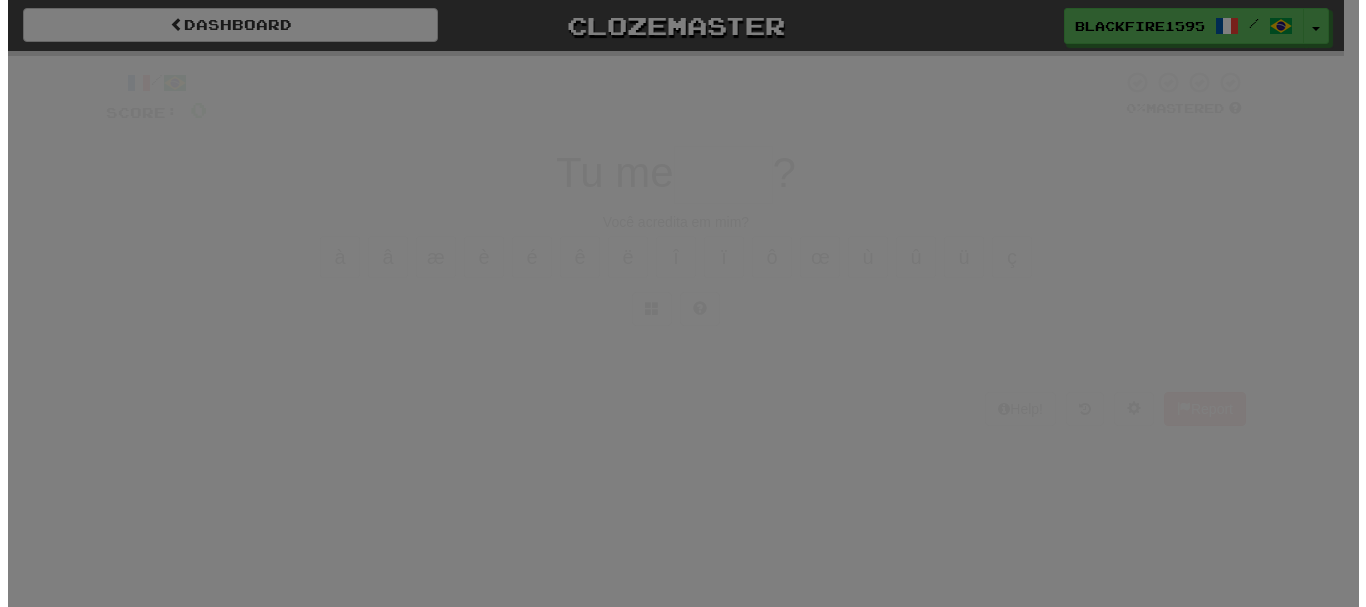scroll, scrollTop: 0, scrollLeft: 0, axis: both 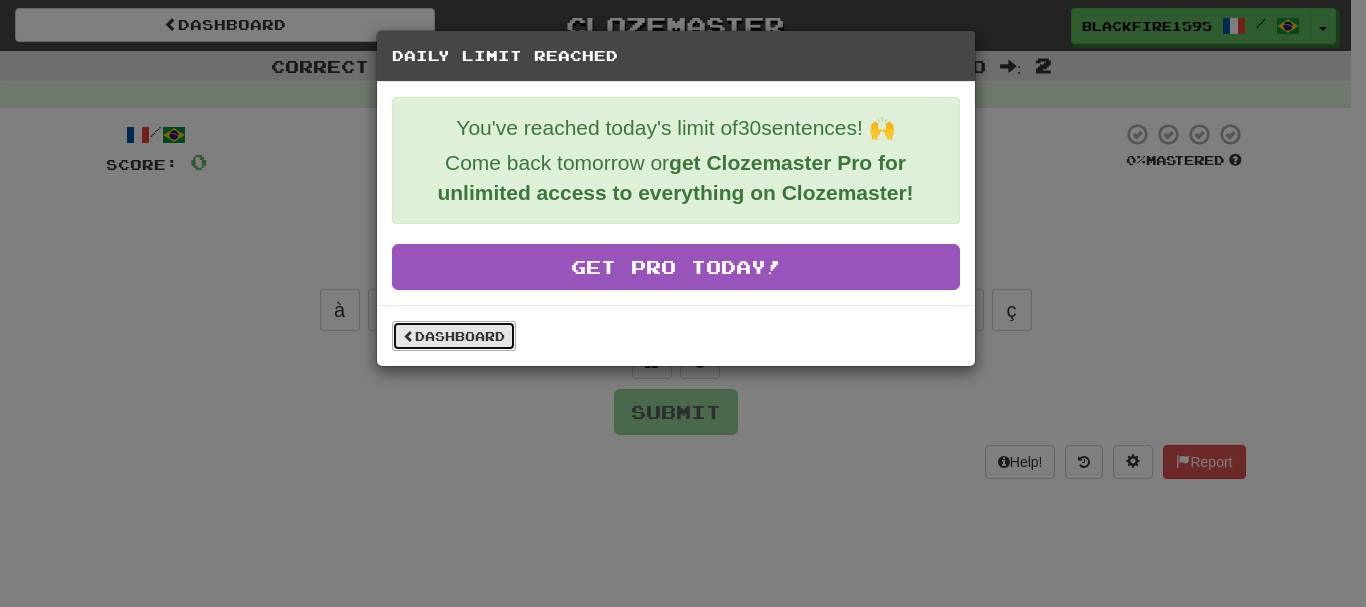 click on "Dashboard" at bounding box center (454, 336) 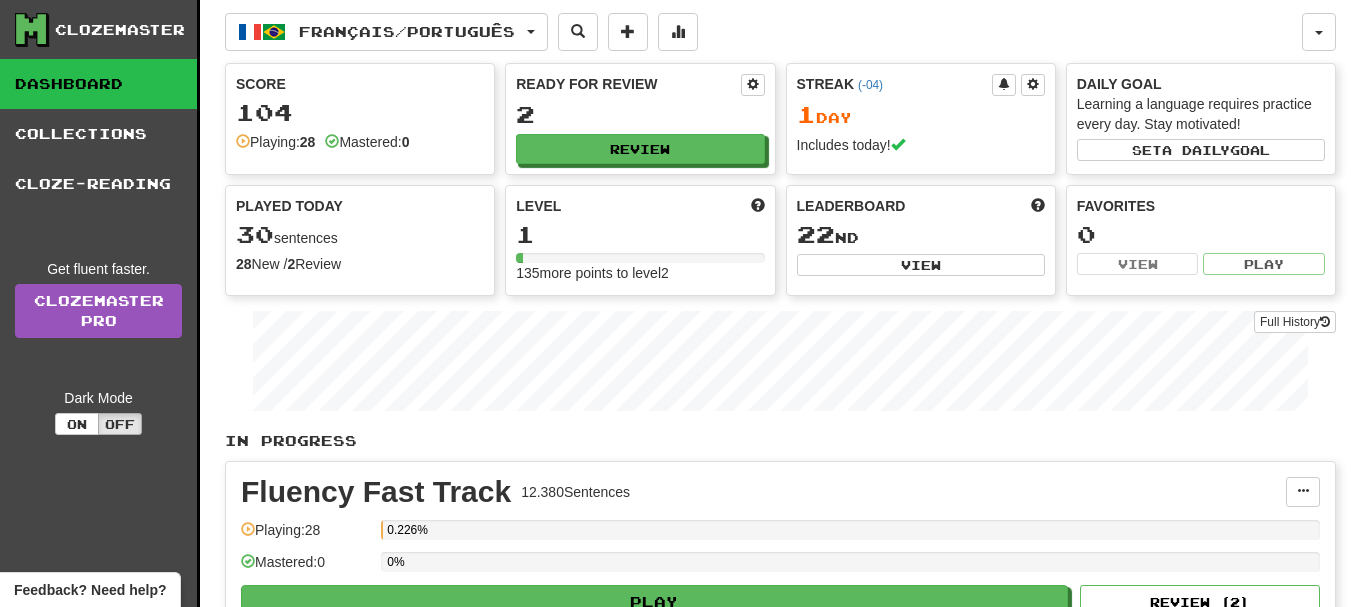 scroll, scrollTop: 0, scrollLeft: 0, axis: both 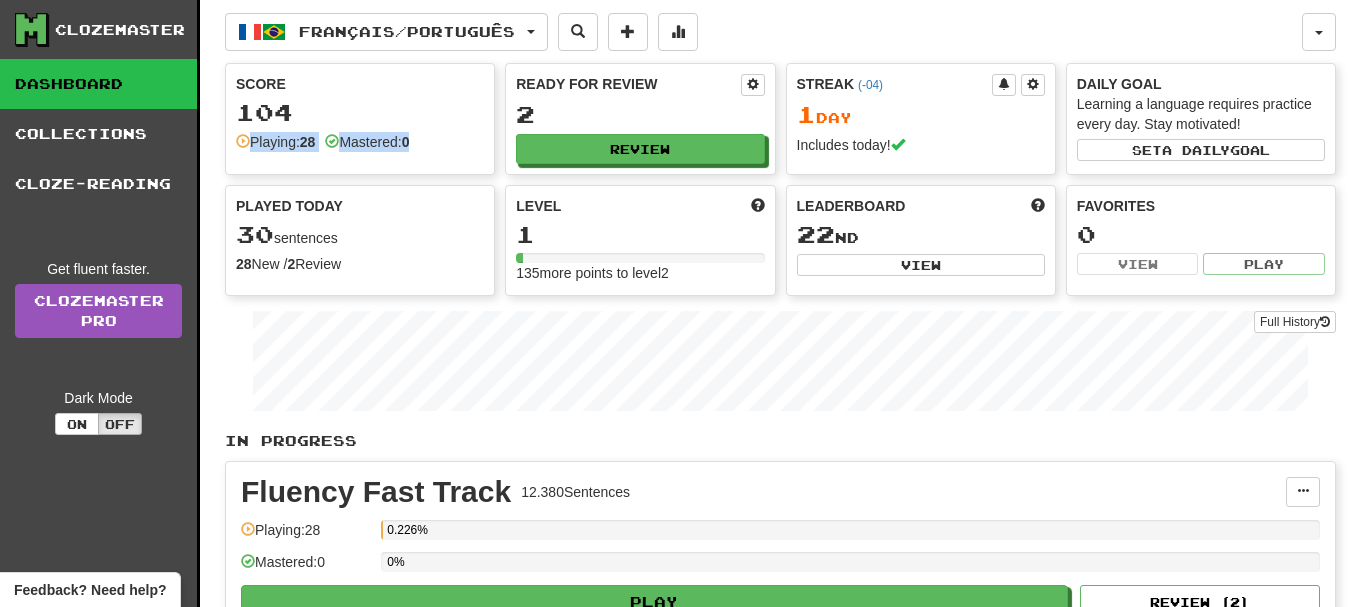 drag, startPoint x: 270, startPoint y: 145, endPoint x: 449, endPoint y: 146, distance: 179.00279 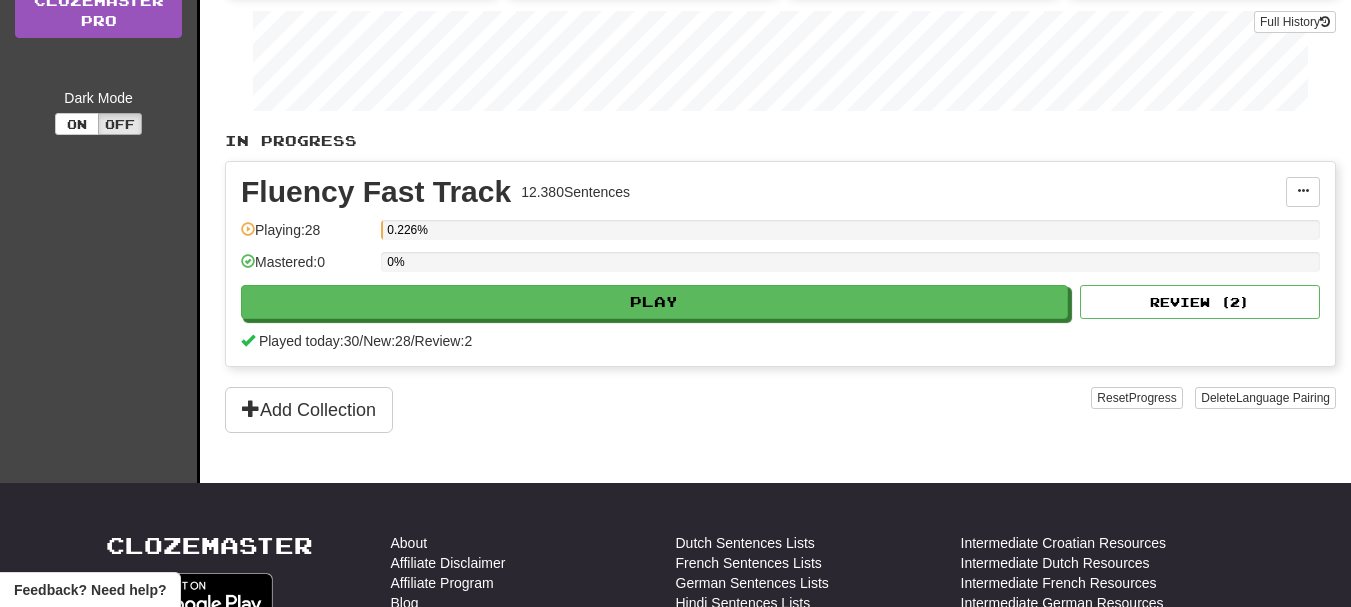 scroll, scrollTop: 0, scrollLeft: 0, axis: both 